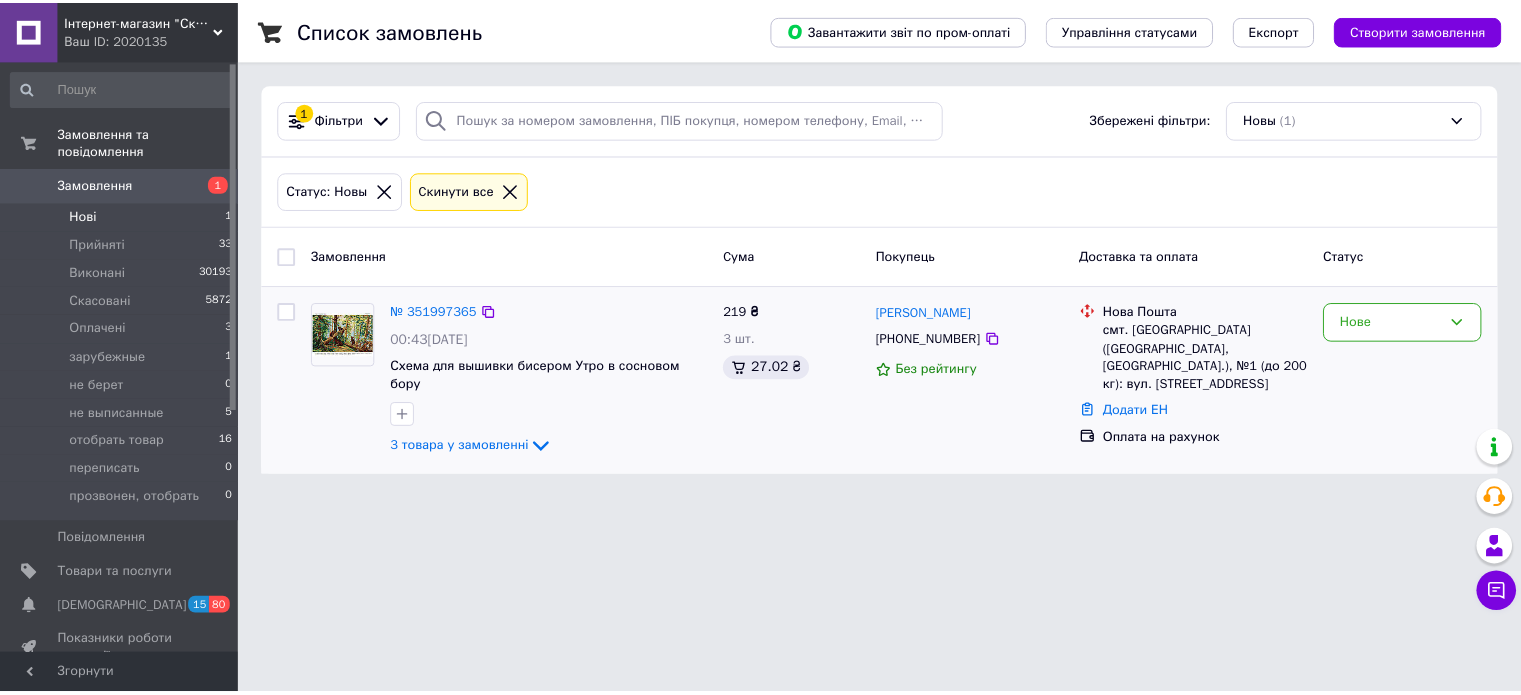 scroll, scrollTop: 0, scrollLeft: 0, axis: both 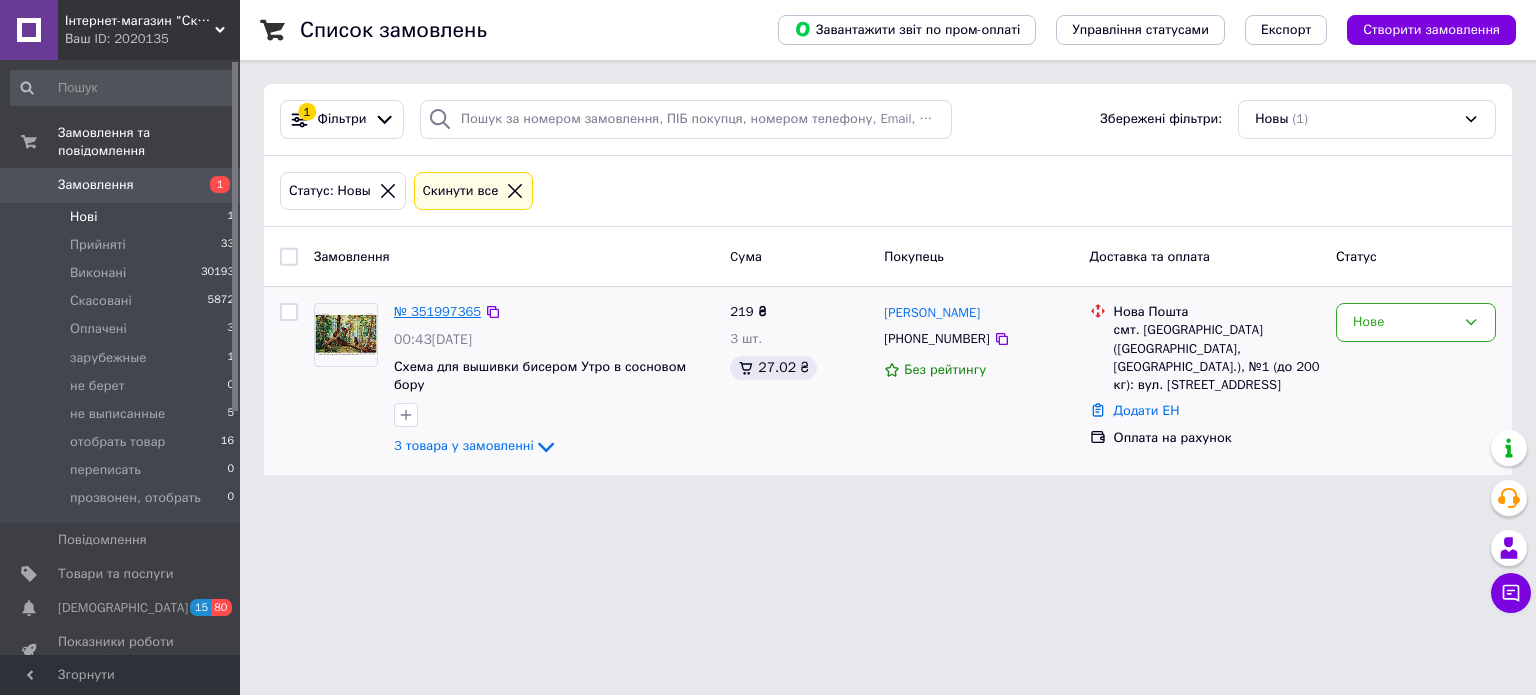 click on "№ 351997365" at bounding box center (437, 311) 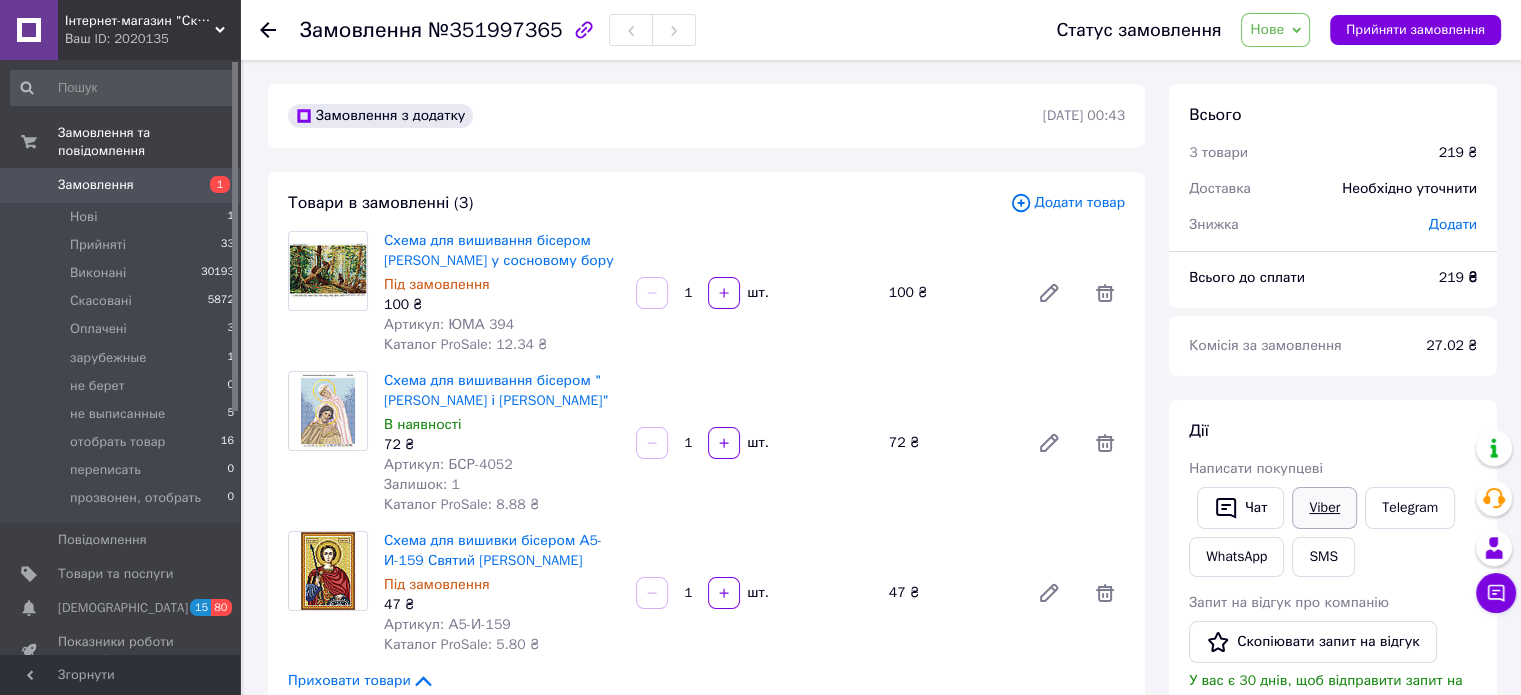 click on "Viber" at bounding box center (1324, 508) 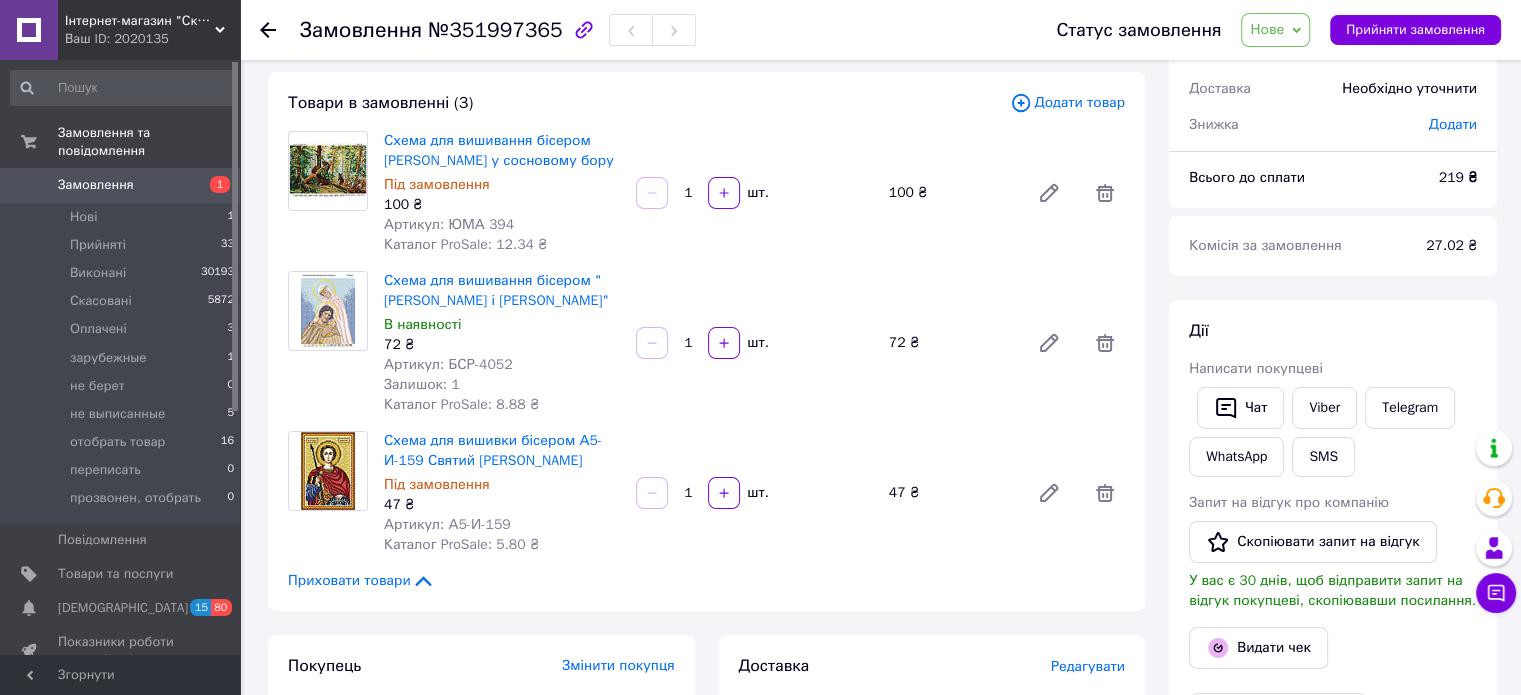 scroll, scrollTop: 200, scrollLeft: 0, axis: vertical 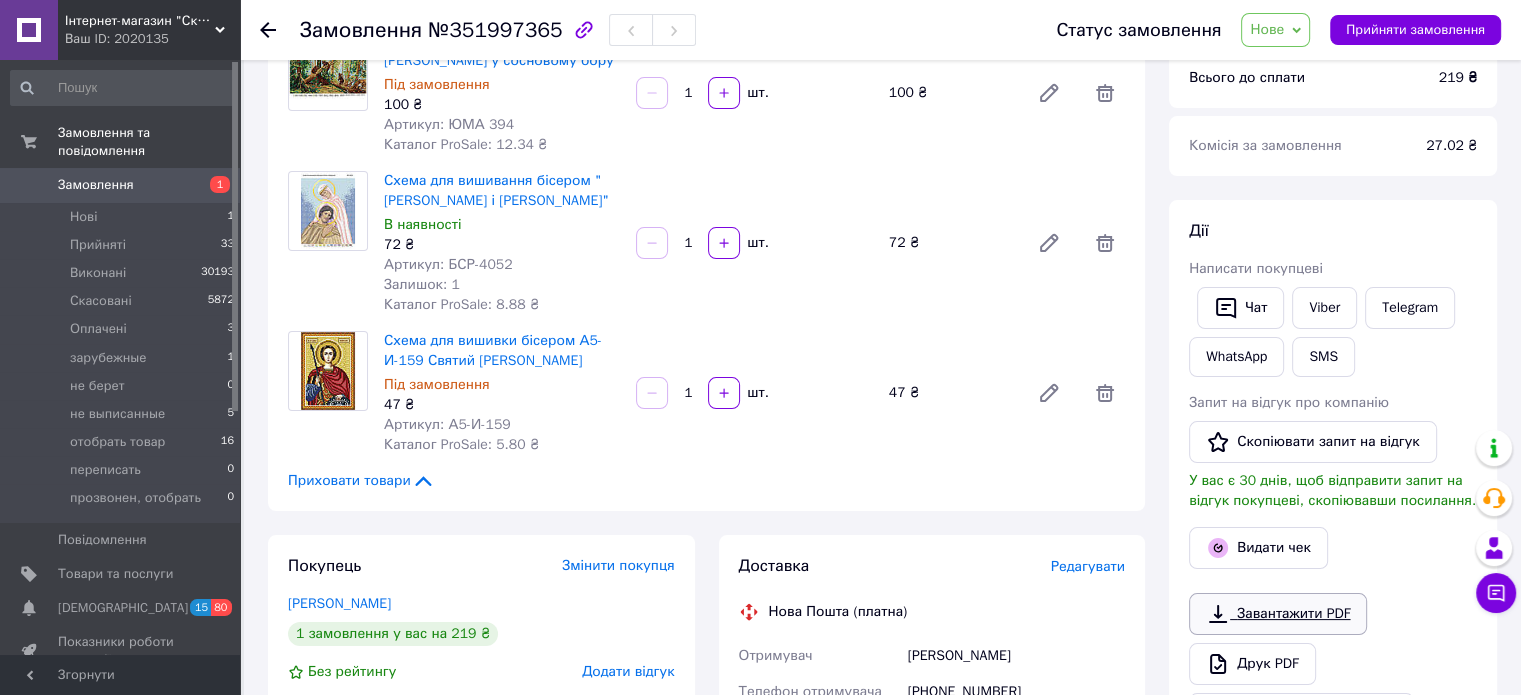 click on "Завантажити PDF" at bounding box center [1278, 614] 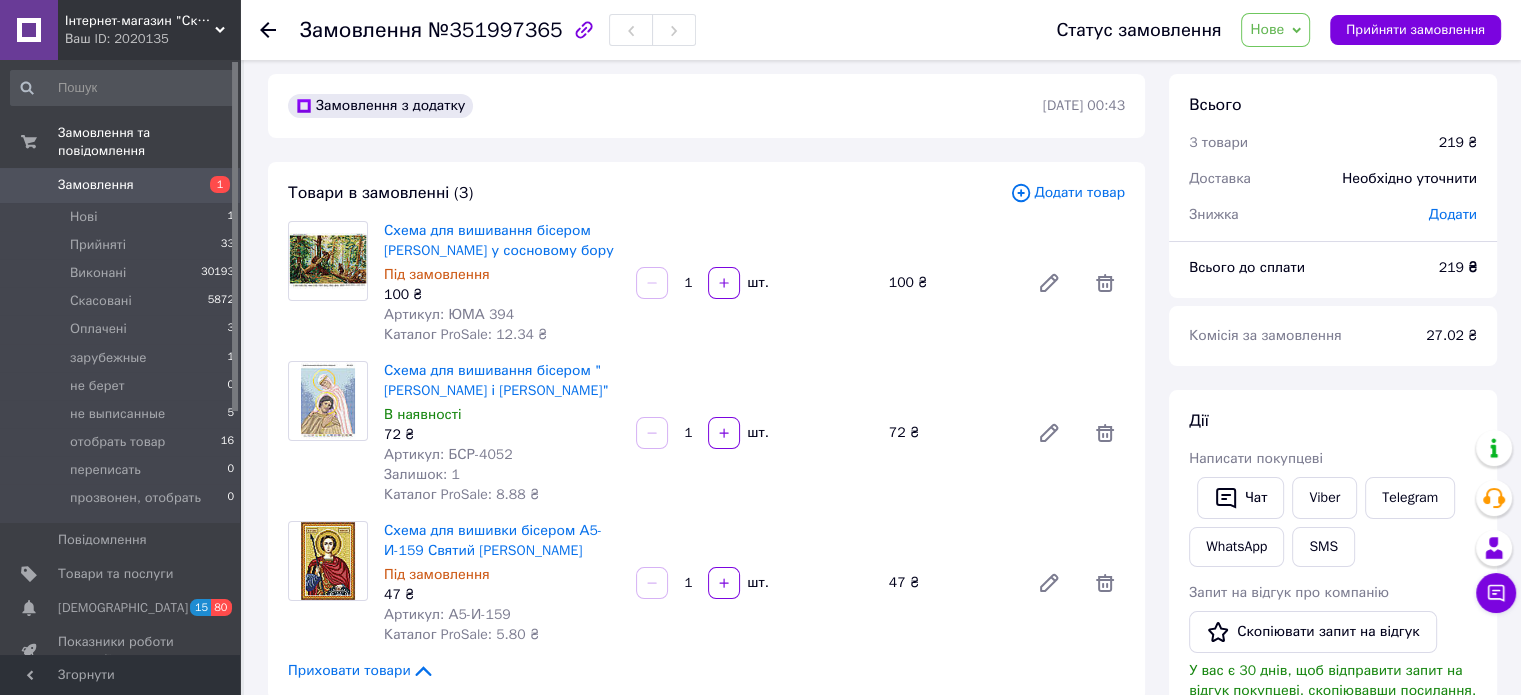 scroll, scrollTop: 0, scrollLeft: 0, axis: both 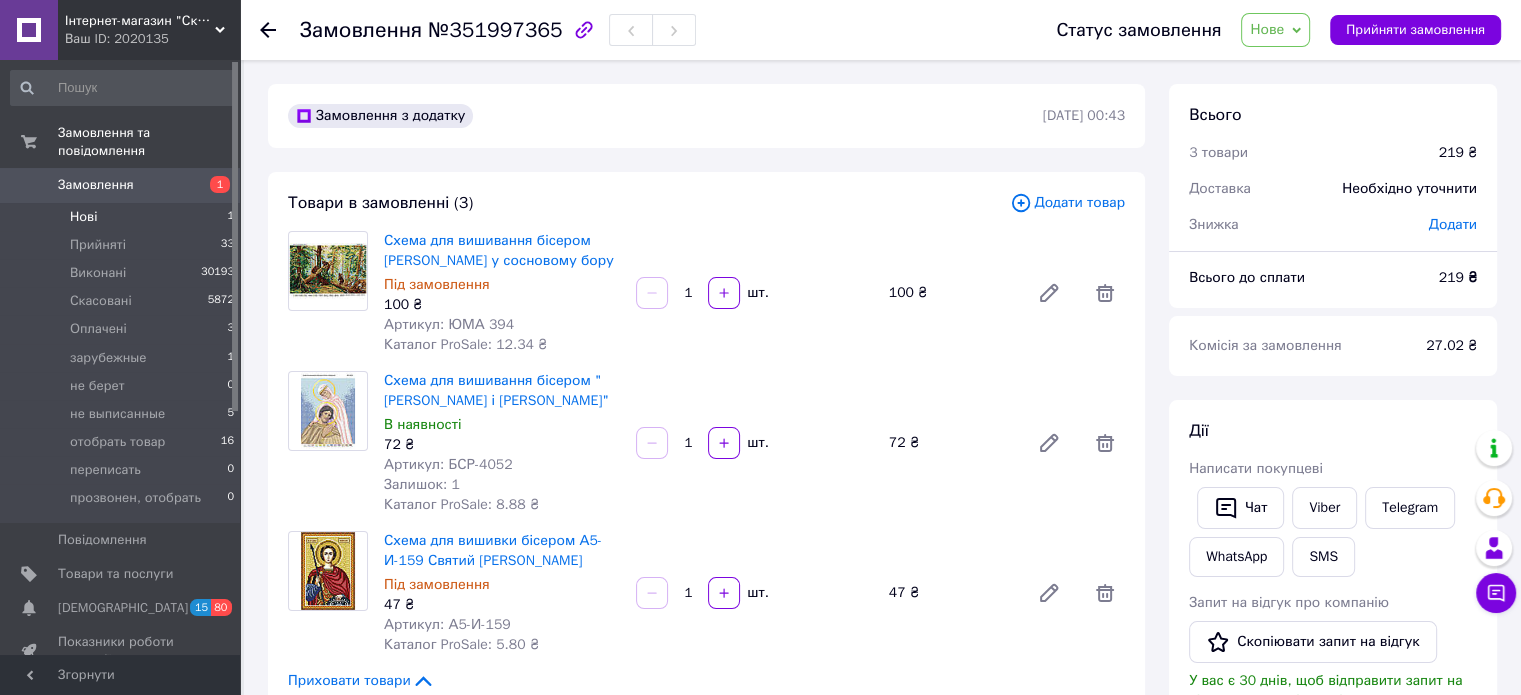 click on "Нові 1" at bounding box center [123, 217] 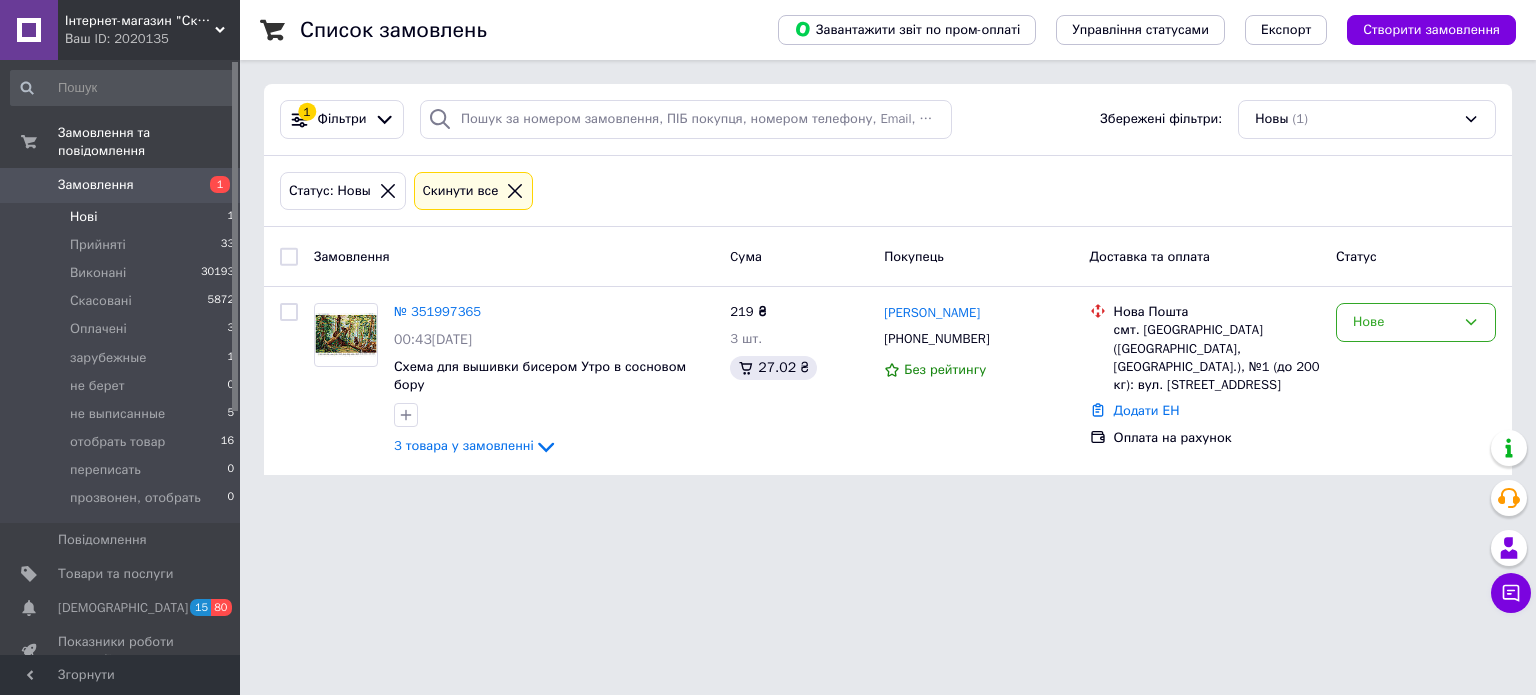 click on "Нові 1" at bounding box center (123, 217) 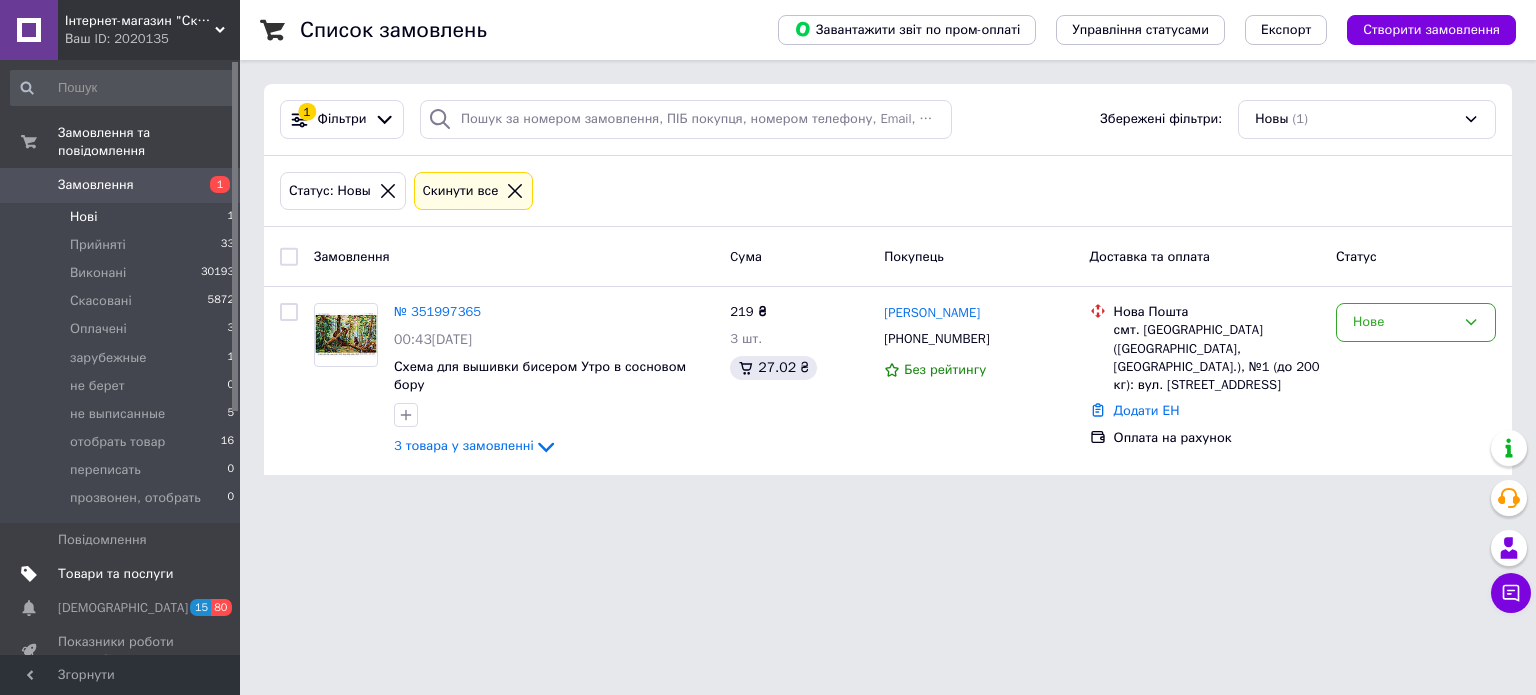click on "Товари та послуги" at bounding box center (115, 574) 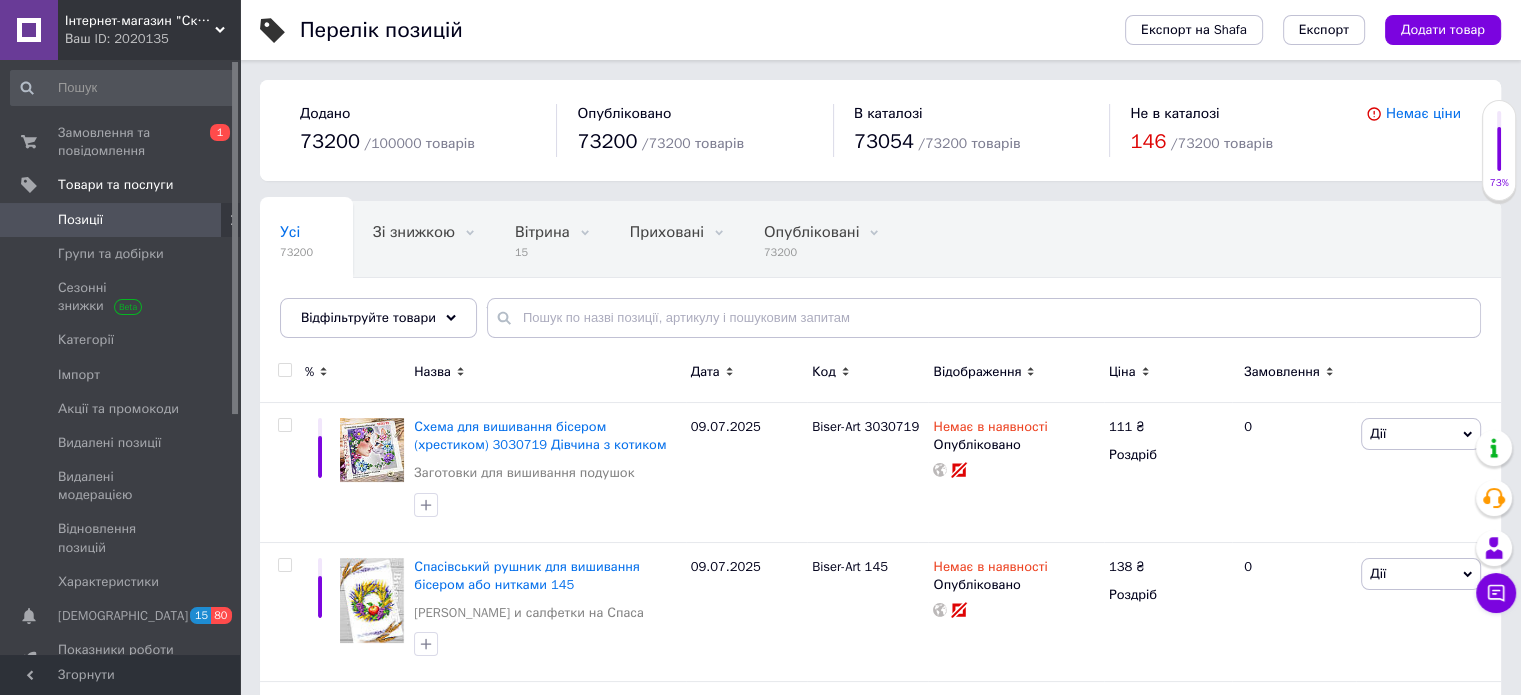 click on "Відфільтруйте товари" at bounding box center (368, 317) 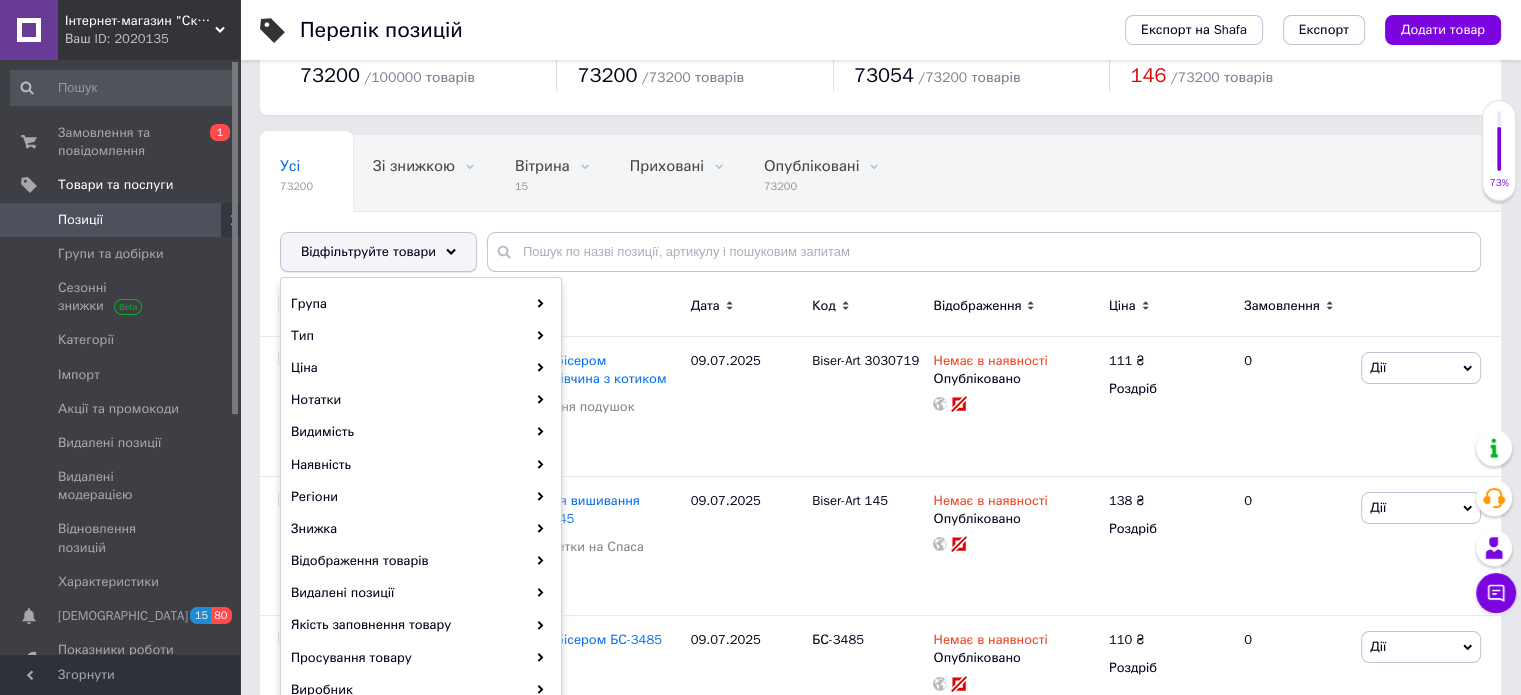 scroll, scrollTop: 100, scrollLeft: 0, axis: vertical 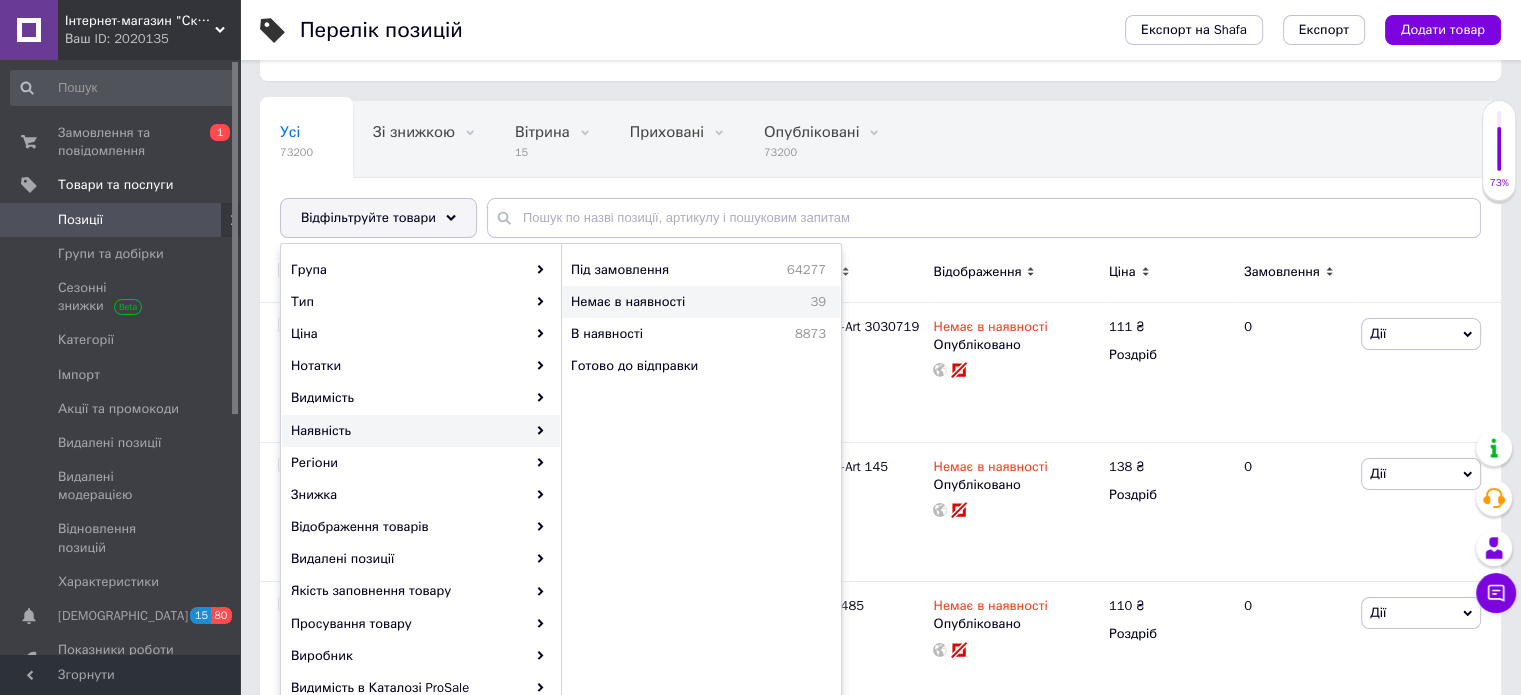click on "Немає в наявності" at bounding box center (675, 302) 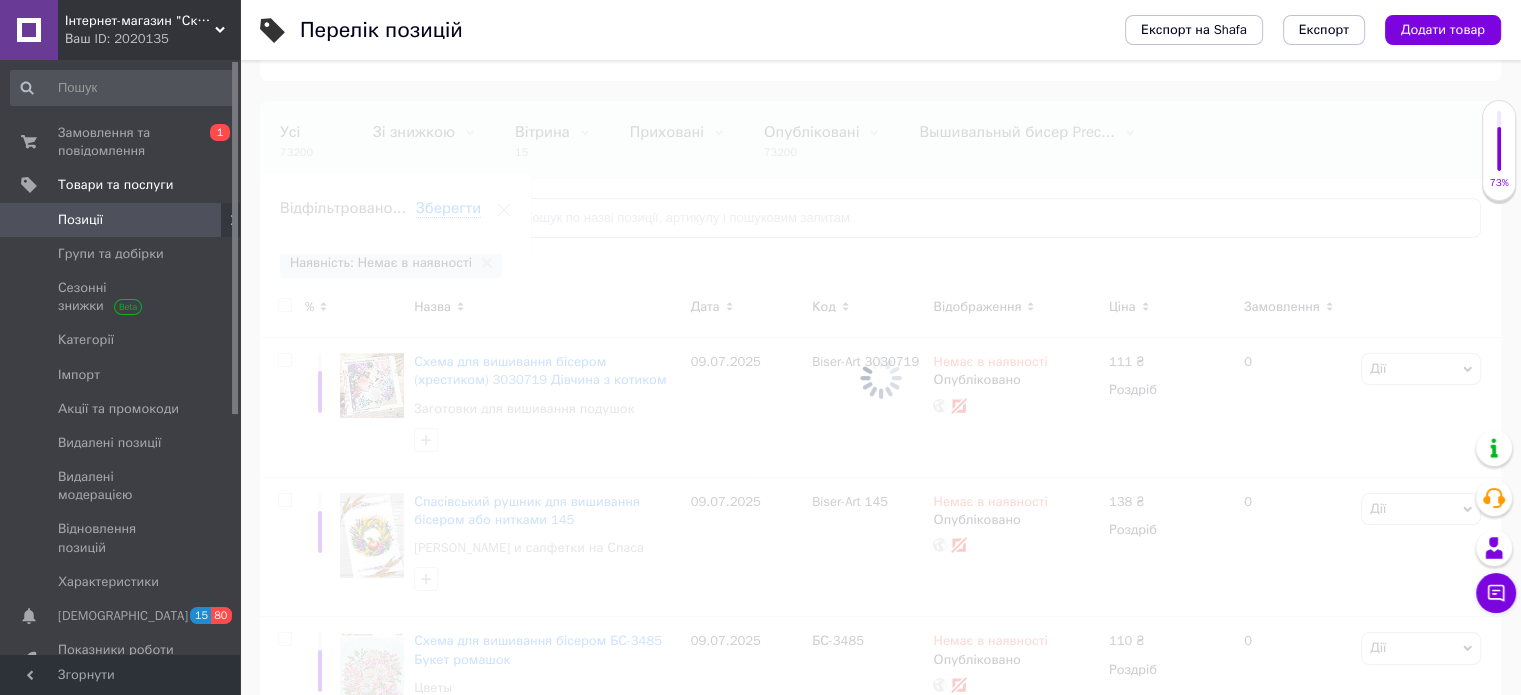 scroll, scrollTop: 0, scrollLeft: 72, axis: horizontal 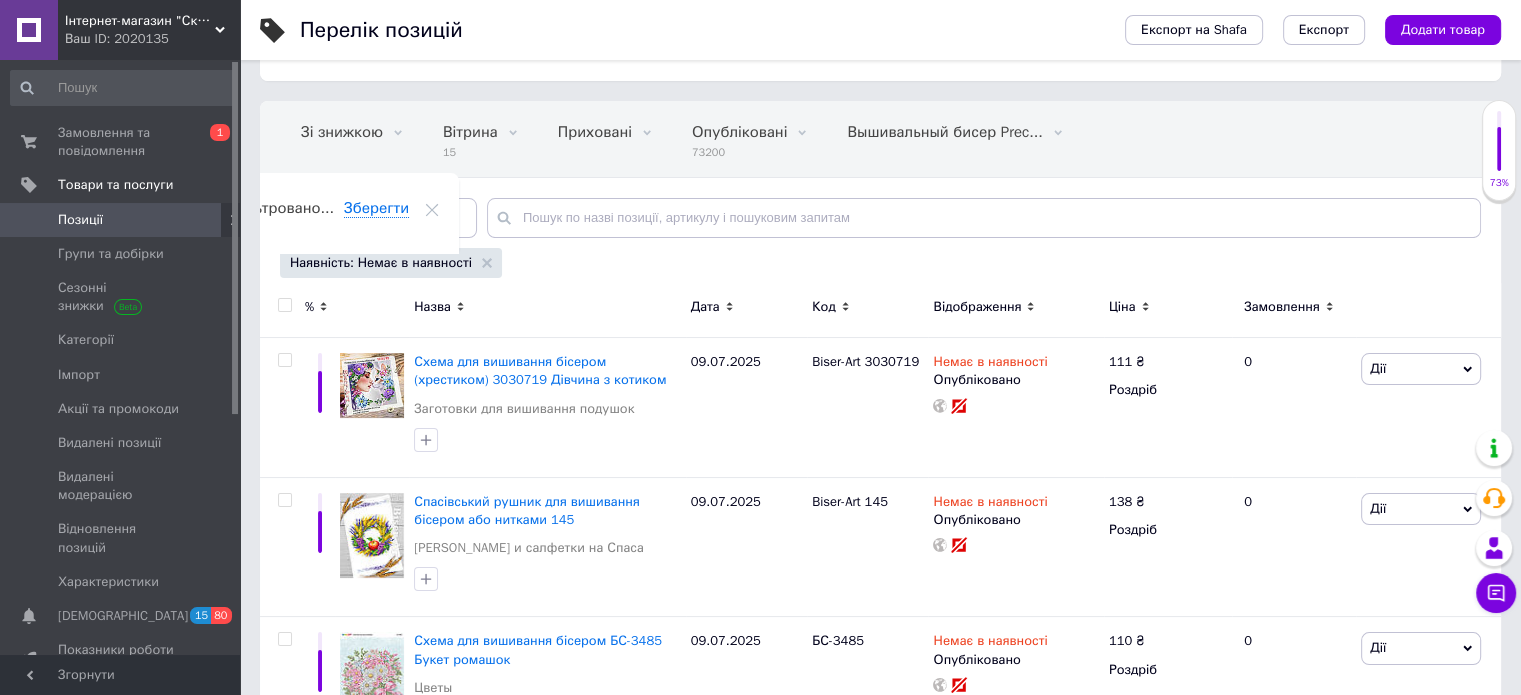click on "Код" at bounding box center (867, 307) 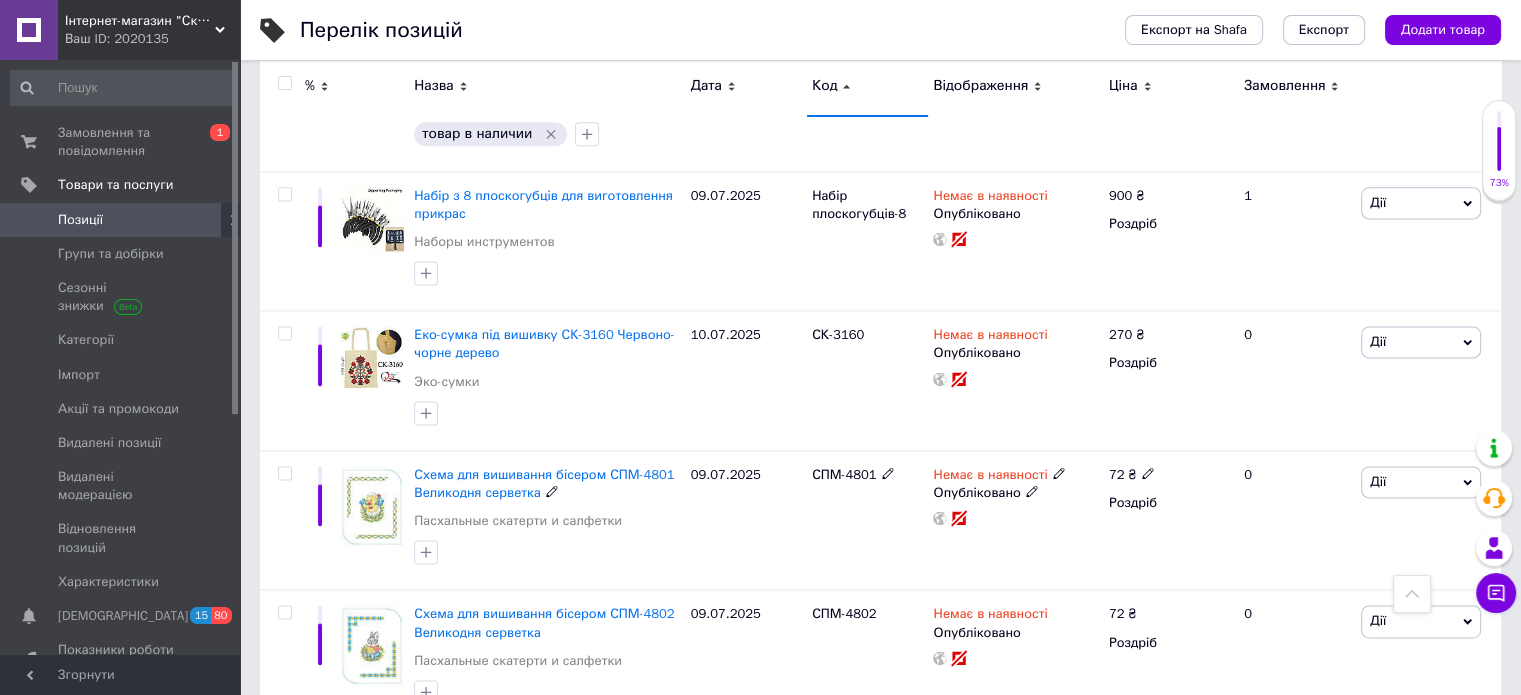scroll, scrollTop: 2555, scrollLeft: 0, axis: vertical 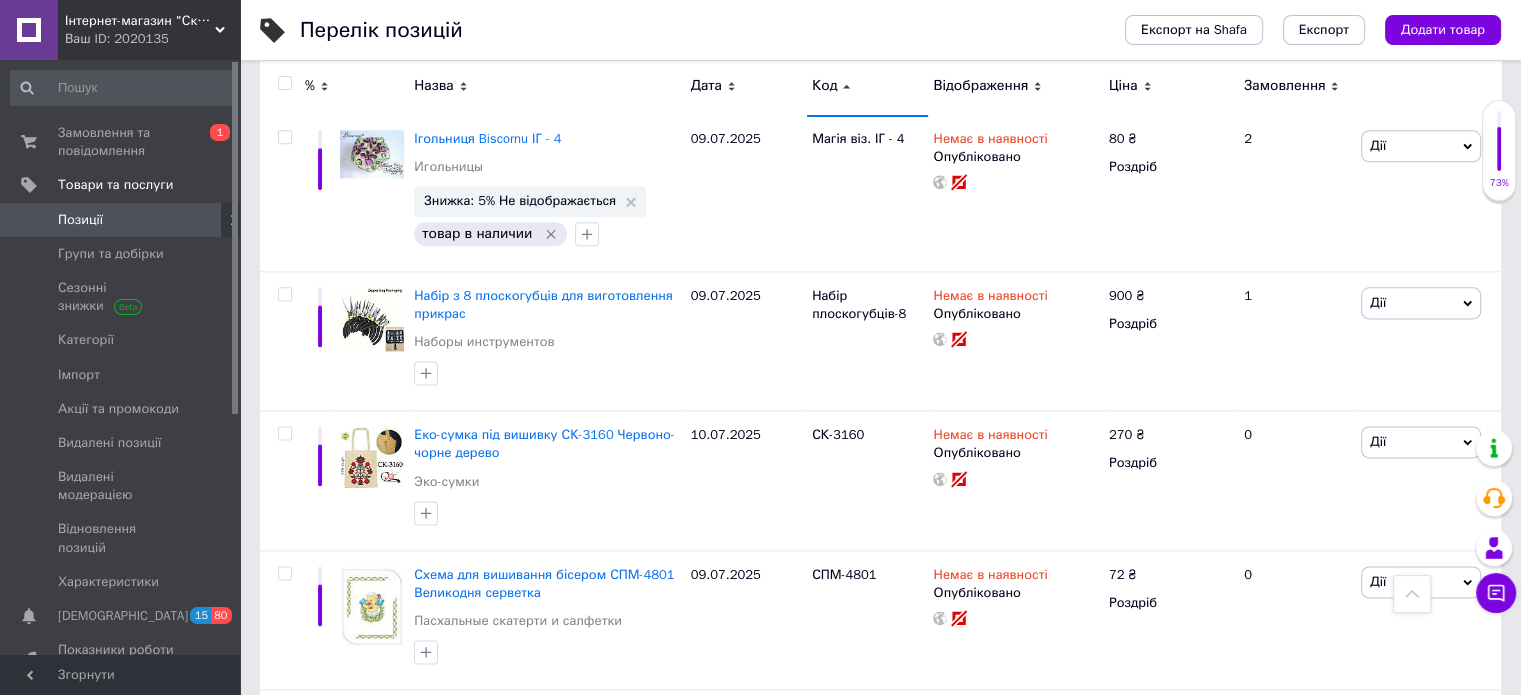 click at bounding box center (285, 83) 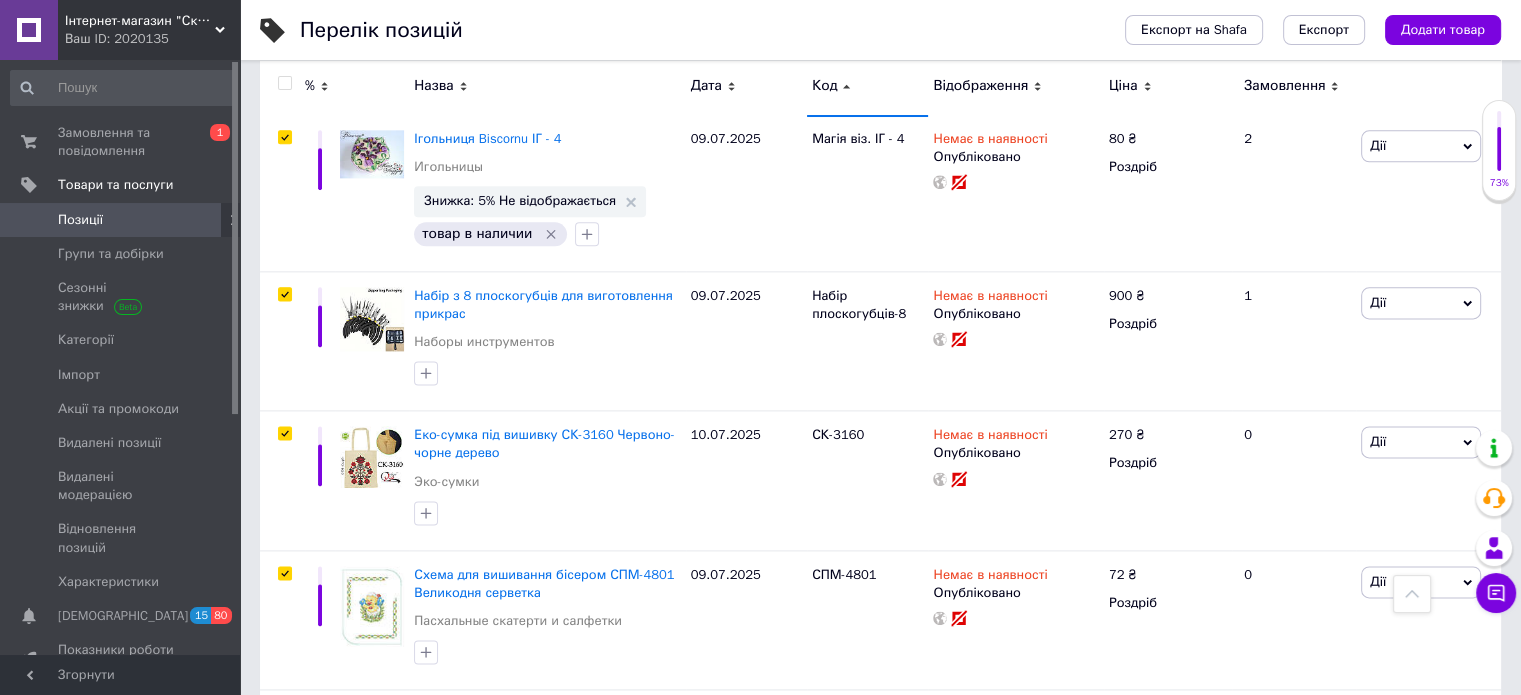 checkbox on "true" 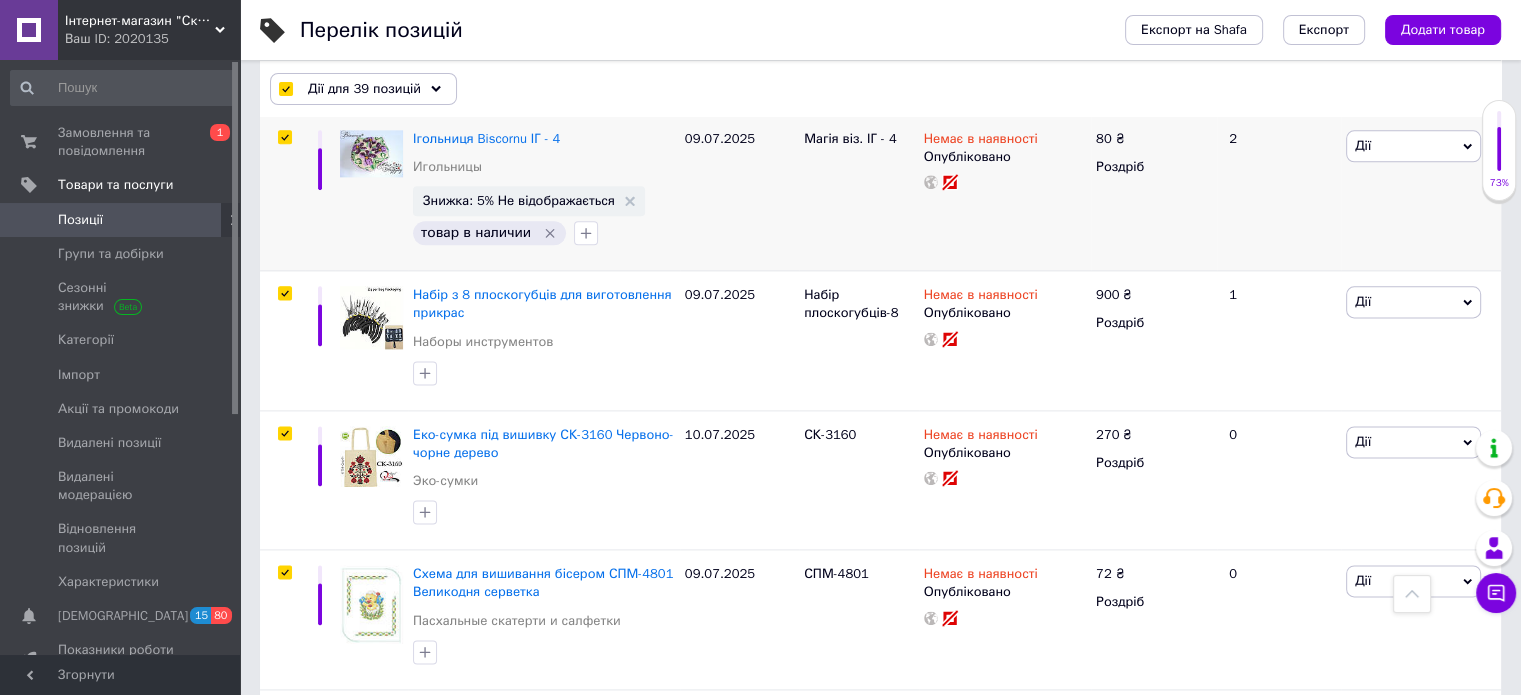 scroll, scrollTop: 2554, scrollLeft: 0, axis: vertical 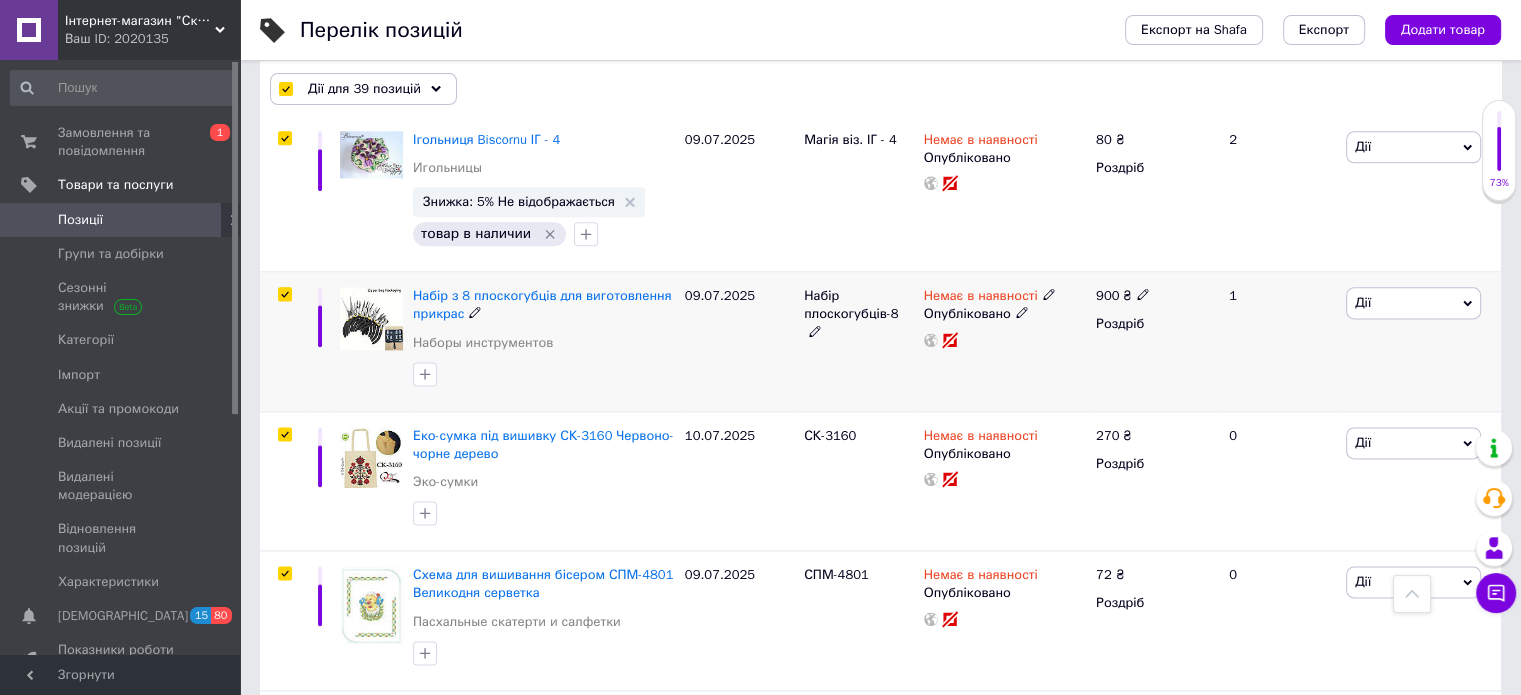 click at bounding box center (284, 294) 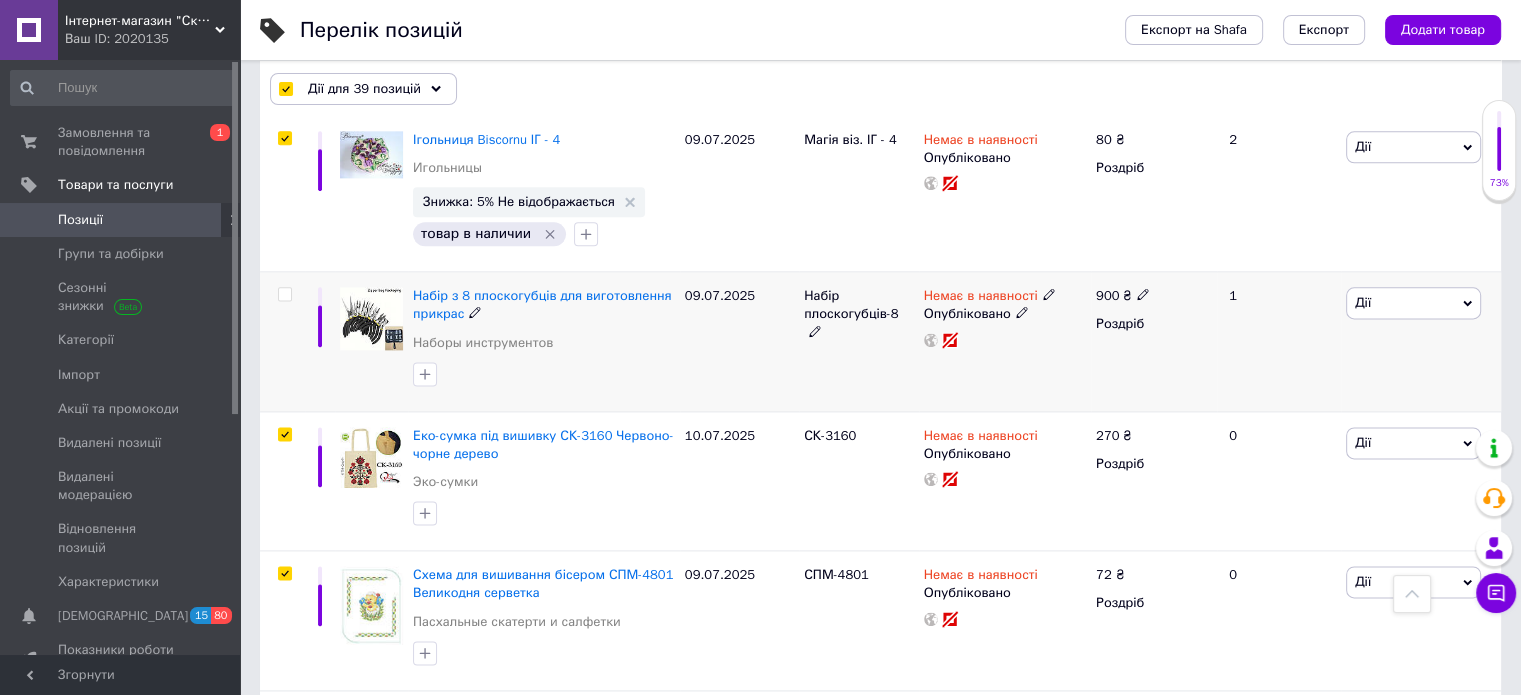 checkbox on "false" 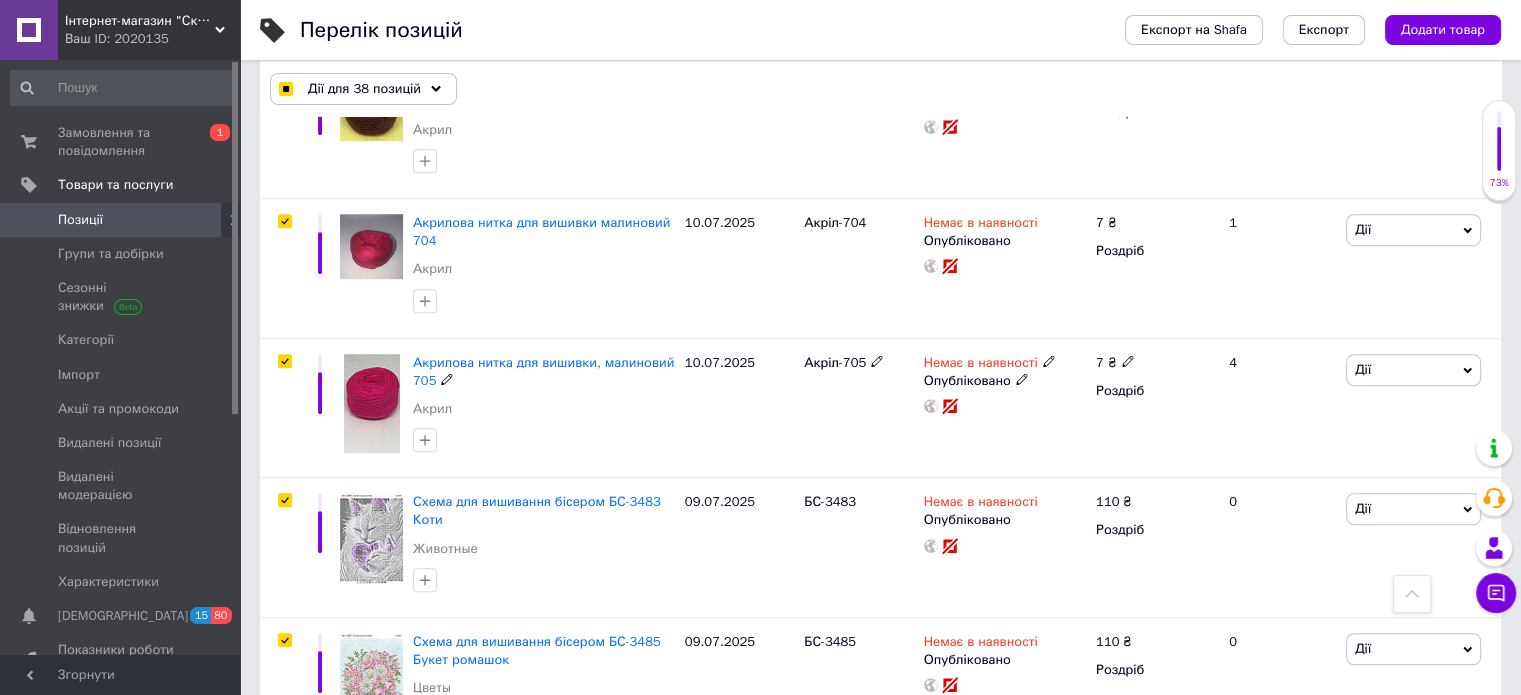 scroll, scrollTop: 1254, scrollLeft: 0, axis: vertical 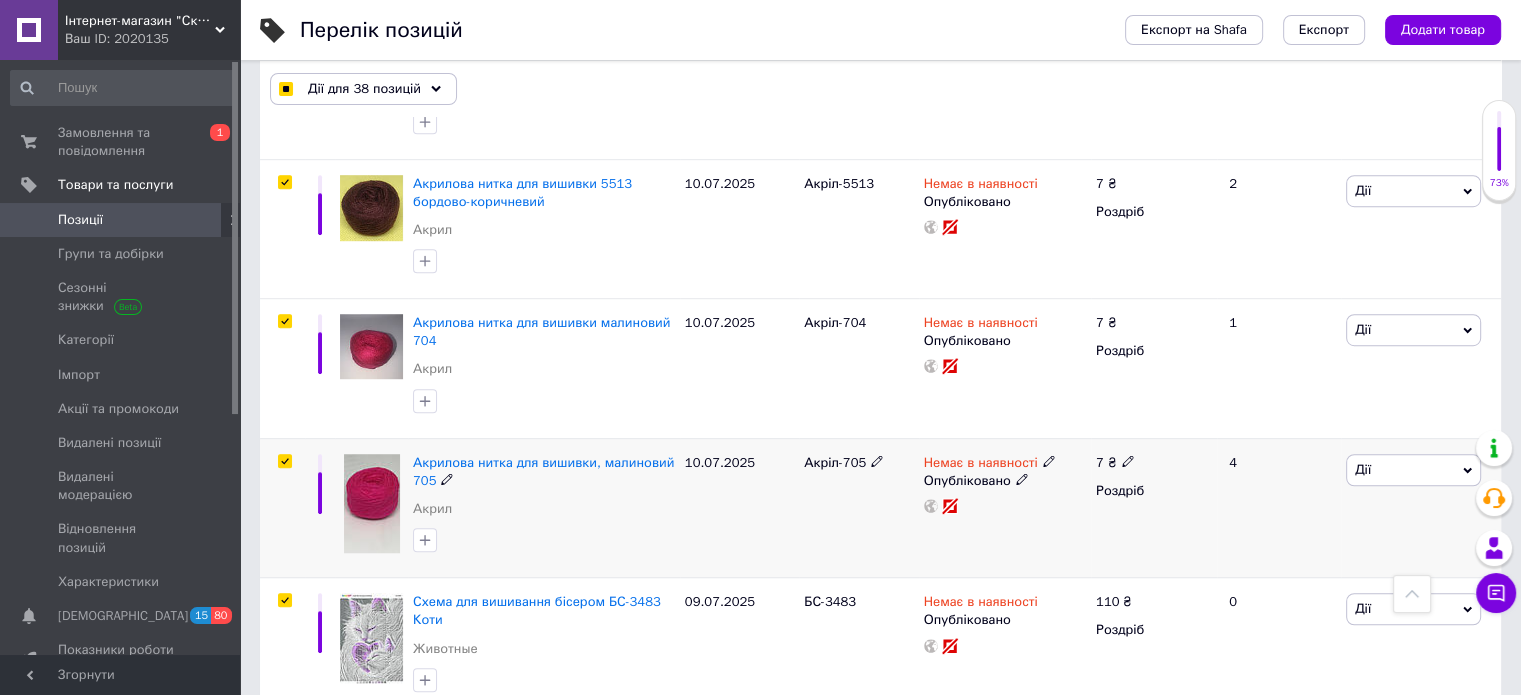 click at bounding box center [284, 461] 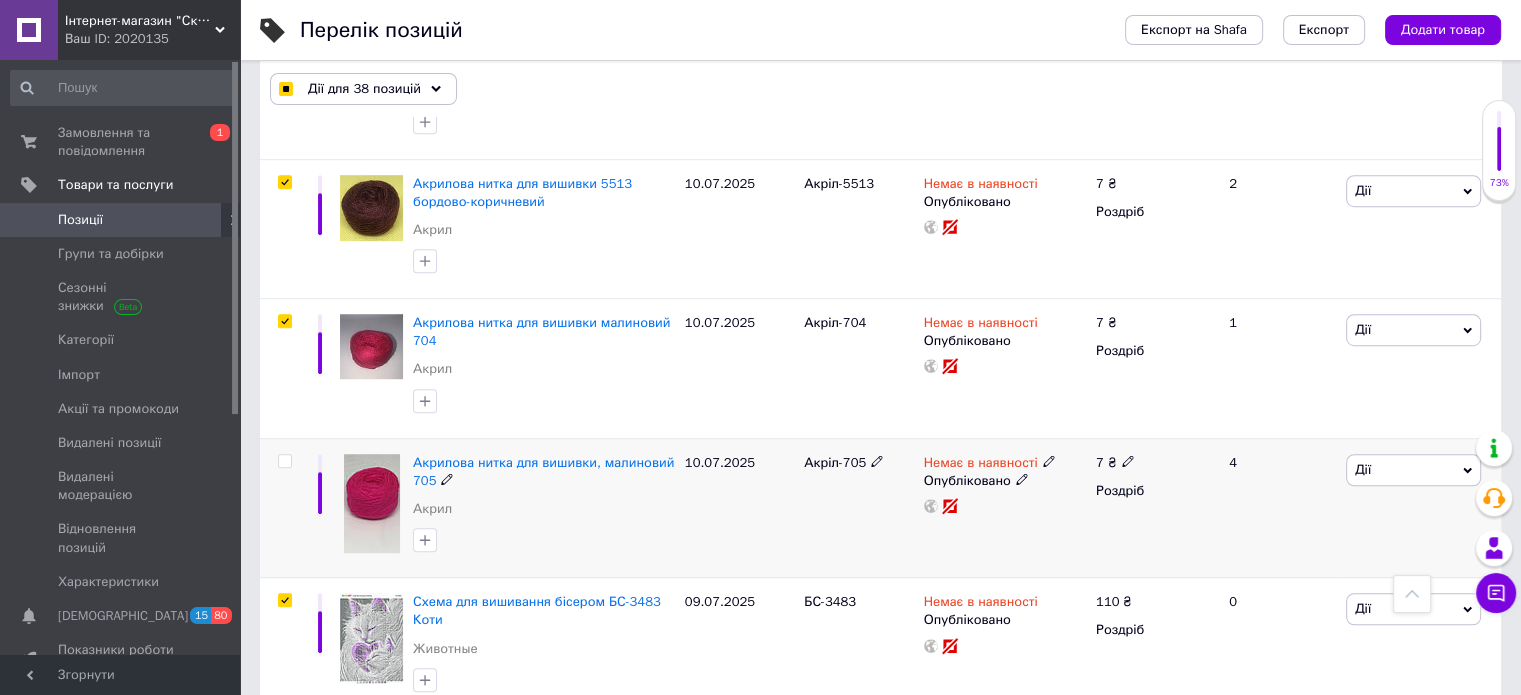 checkbox on "false" 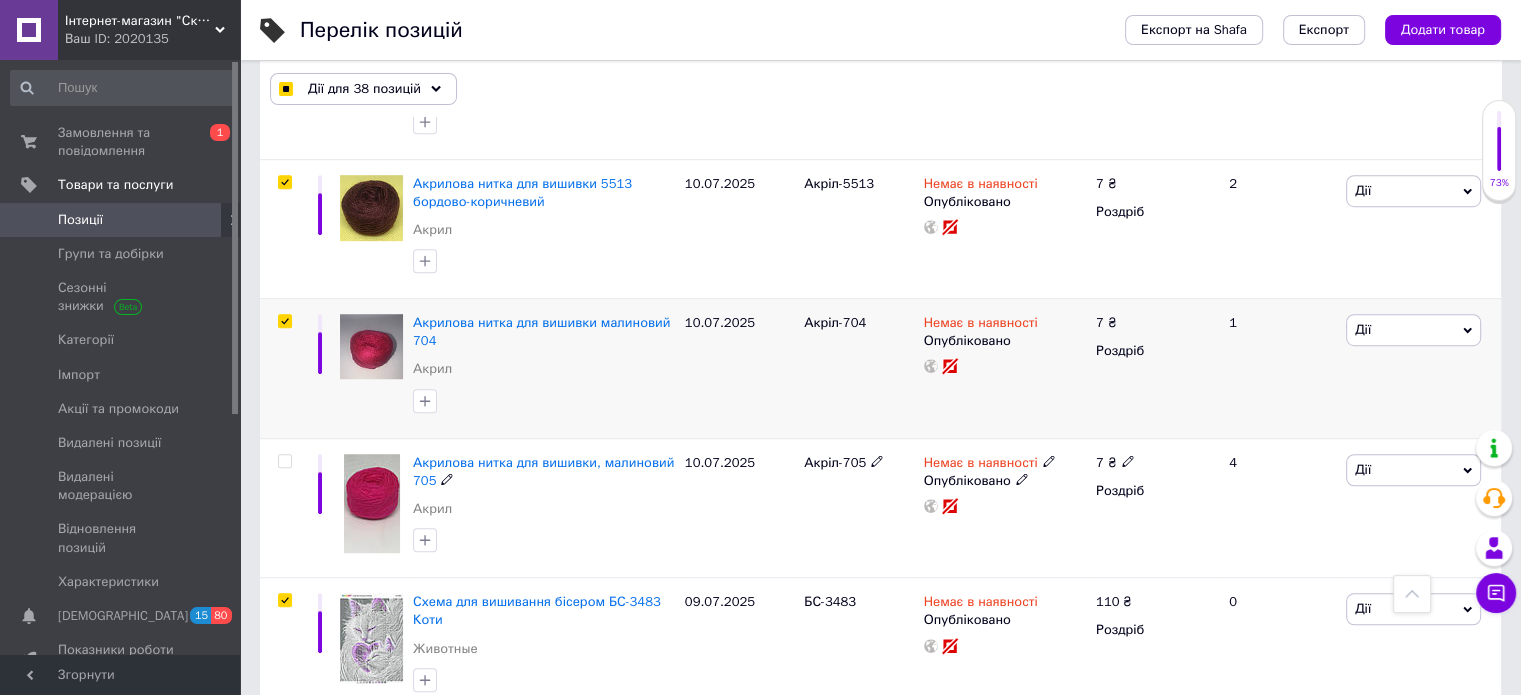 checkbox on "true" 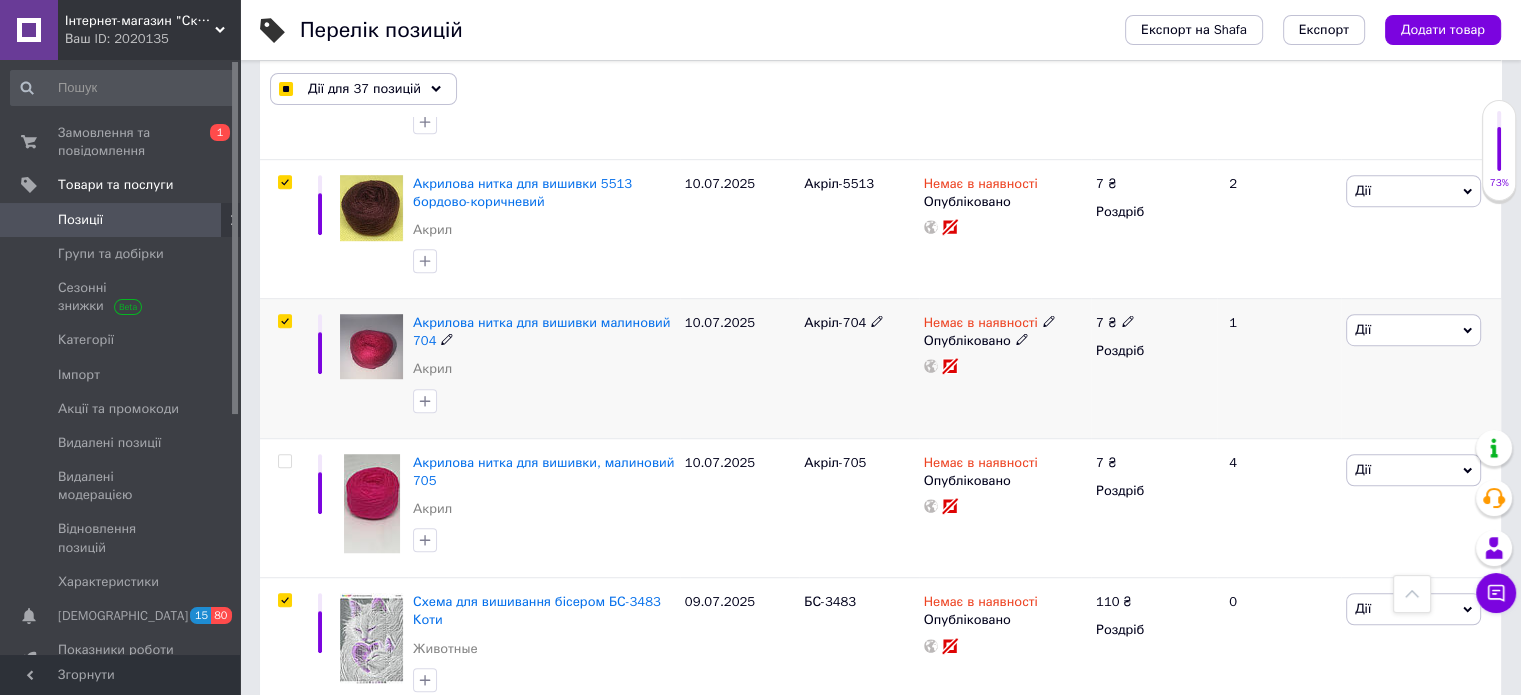 click at bounding box center [284, 321] 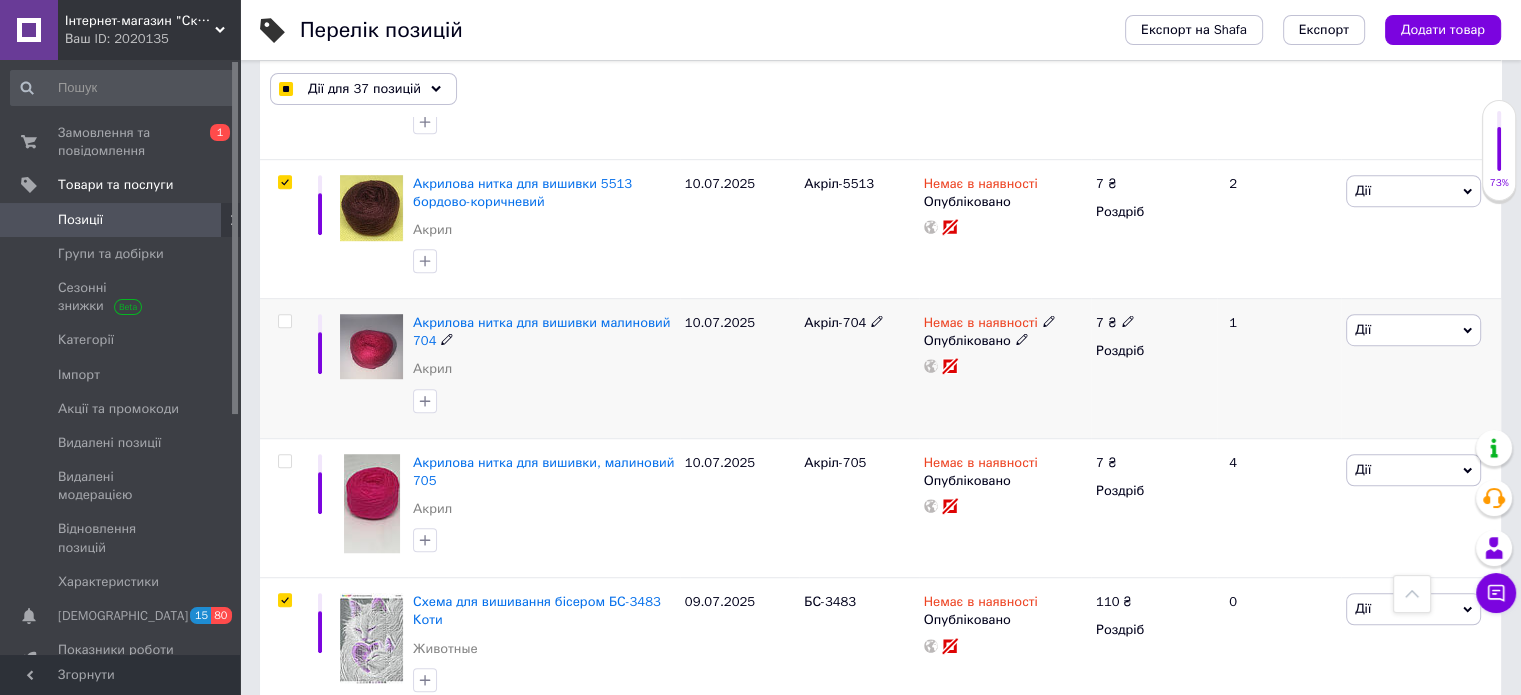checkbox on "false" 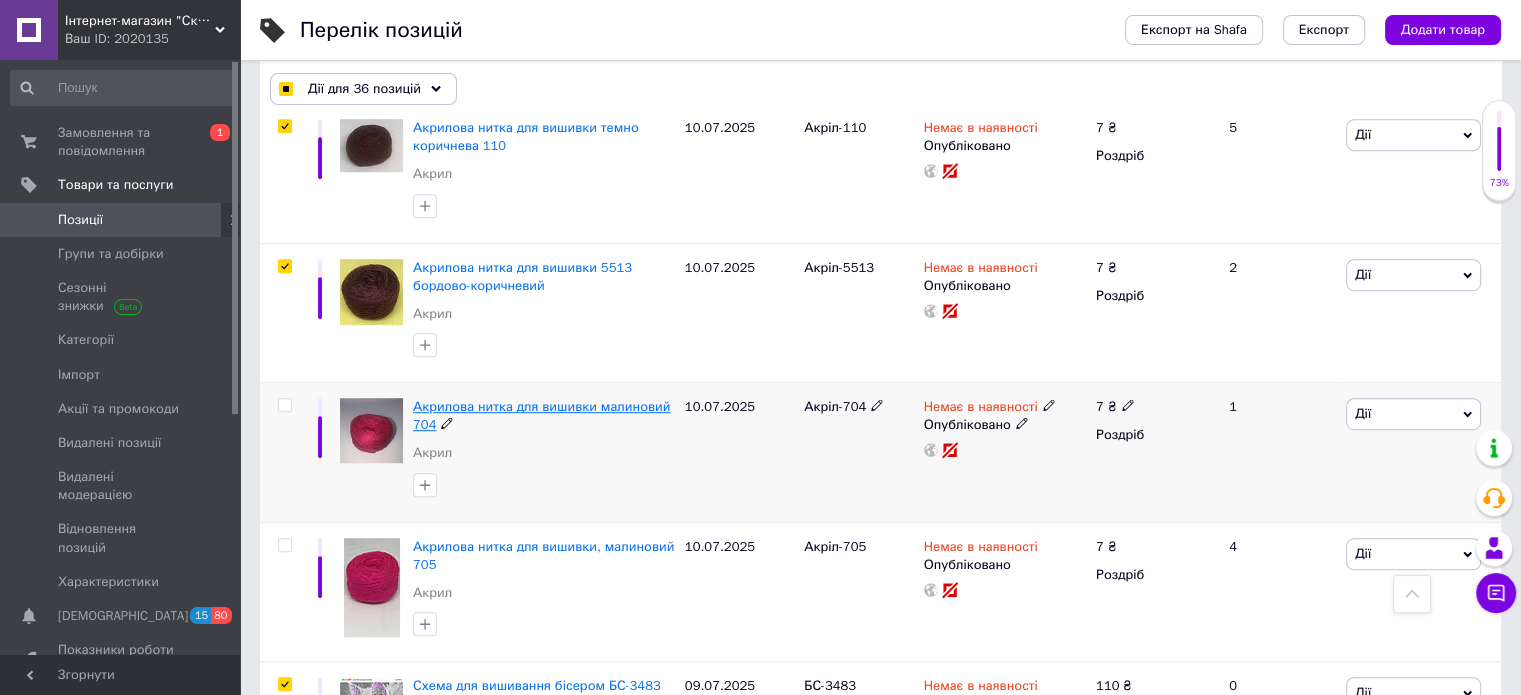 scroll, scrollTop: 1054, scrollLeft: 0, axis: vertical 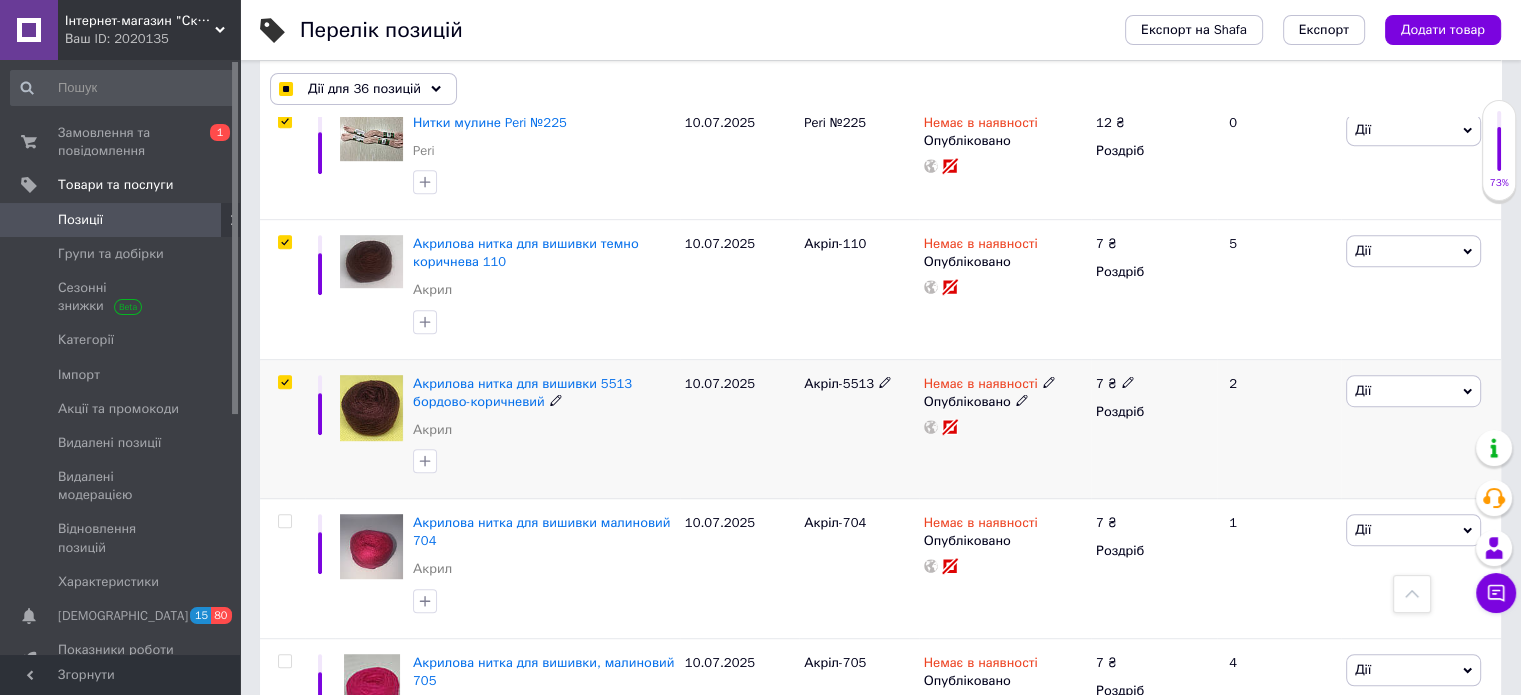 click at bounding box center [284, 382] 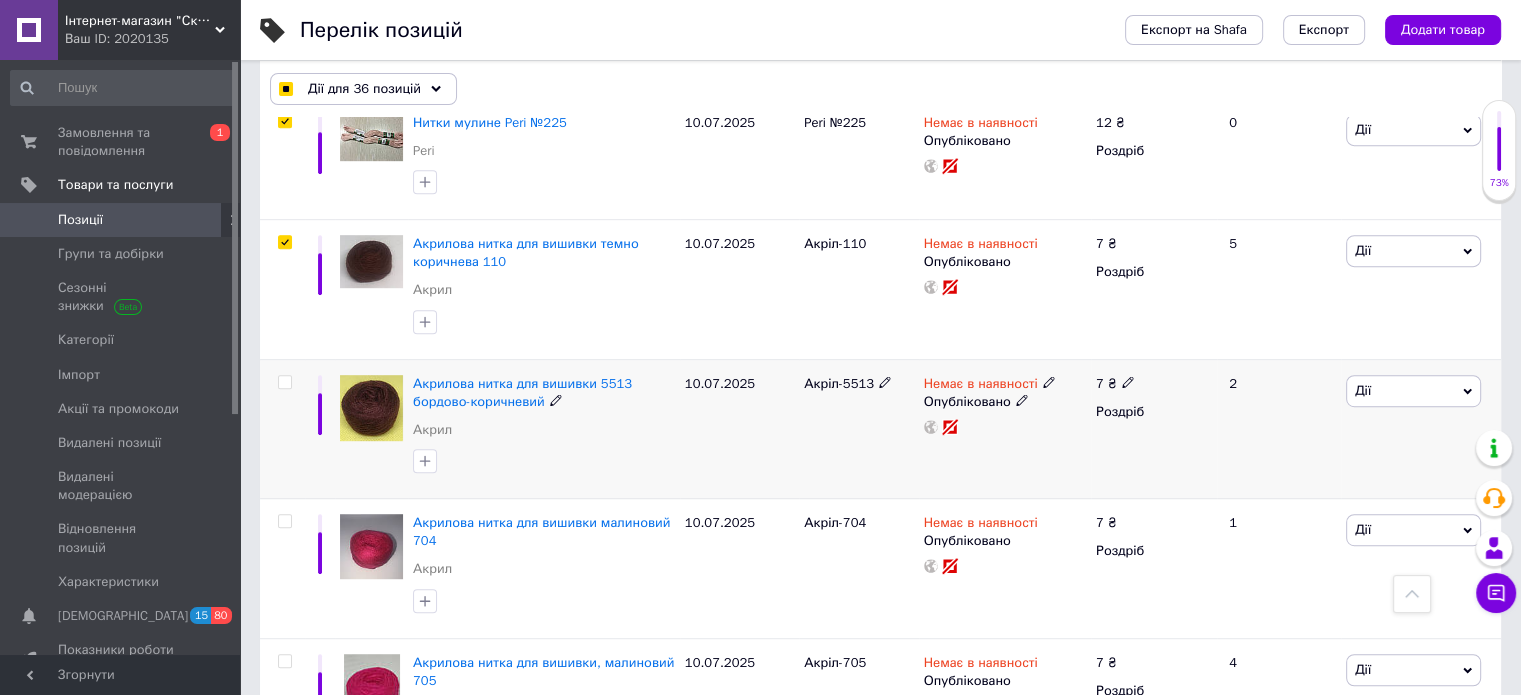 checkbox on "false" 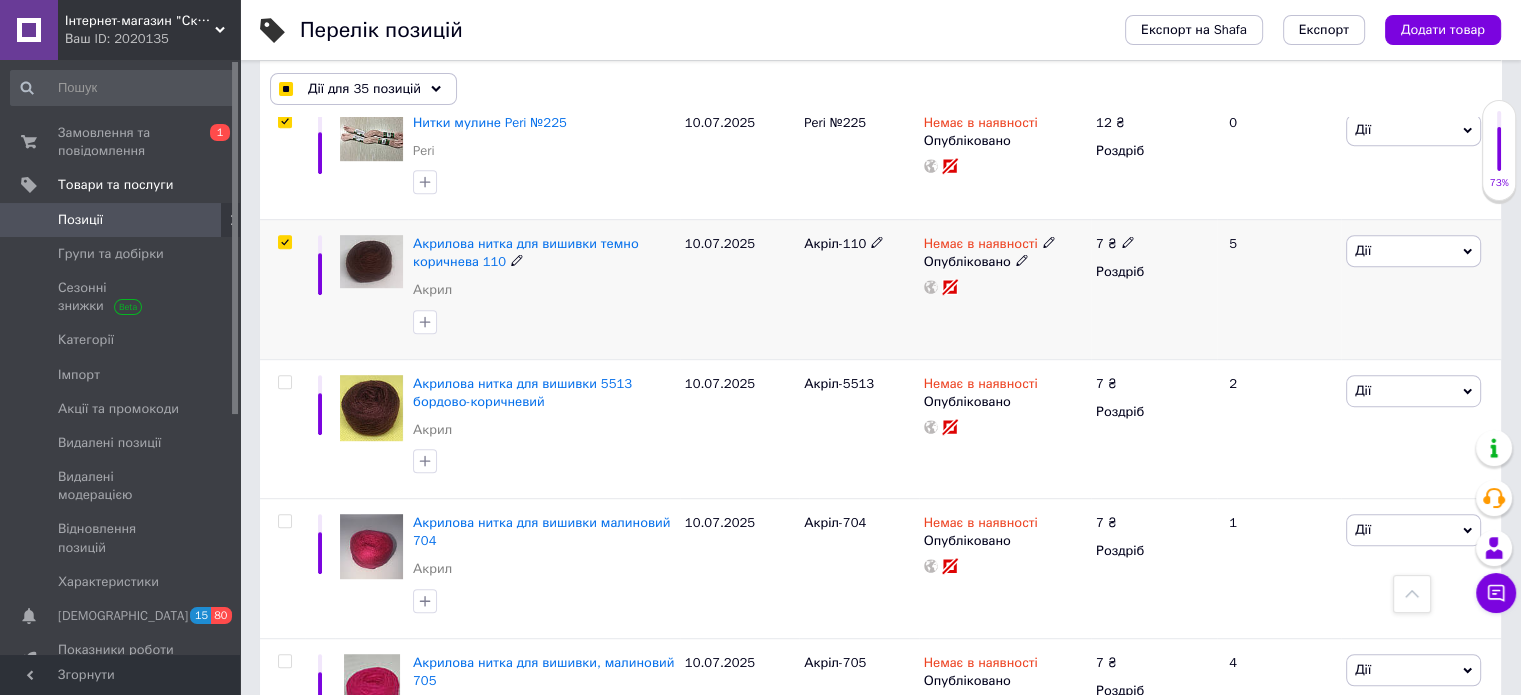 click at bounding box center (284, 242) 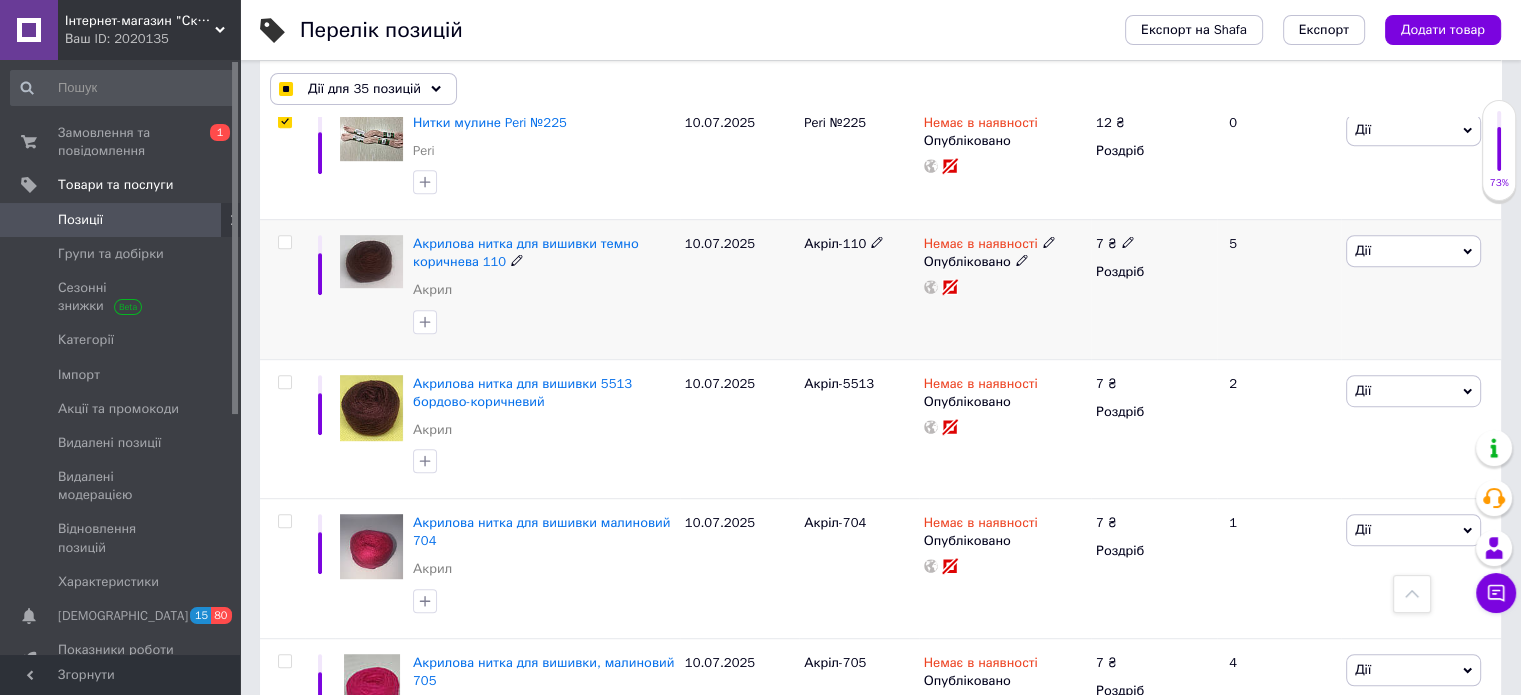 checkbox on "false" 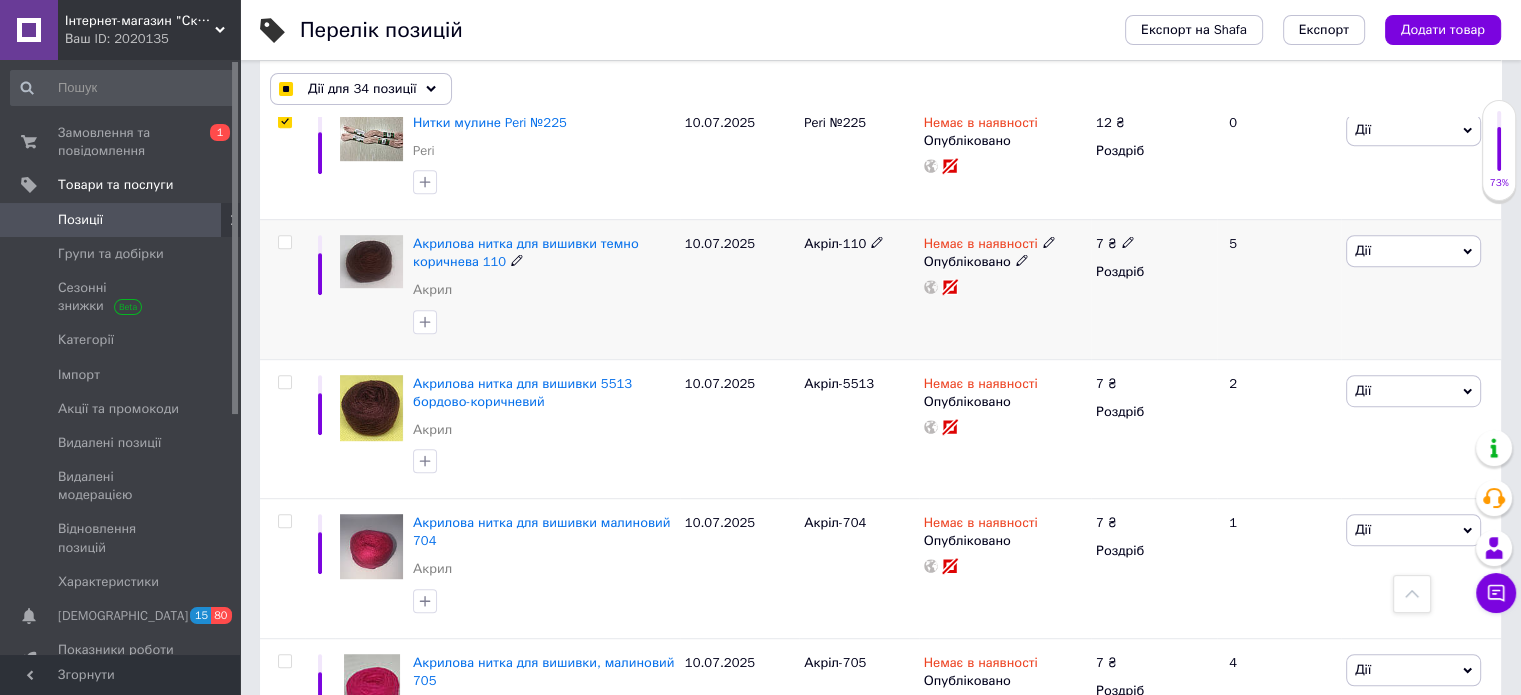 scroll, scrollTop: 854, scrollLeft: 0, axis: vertical 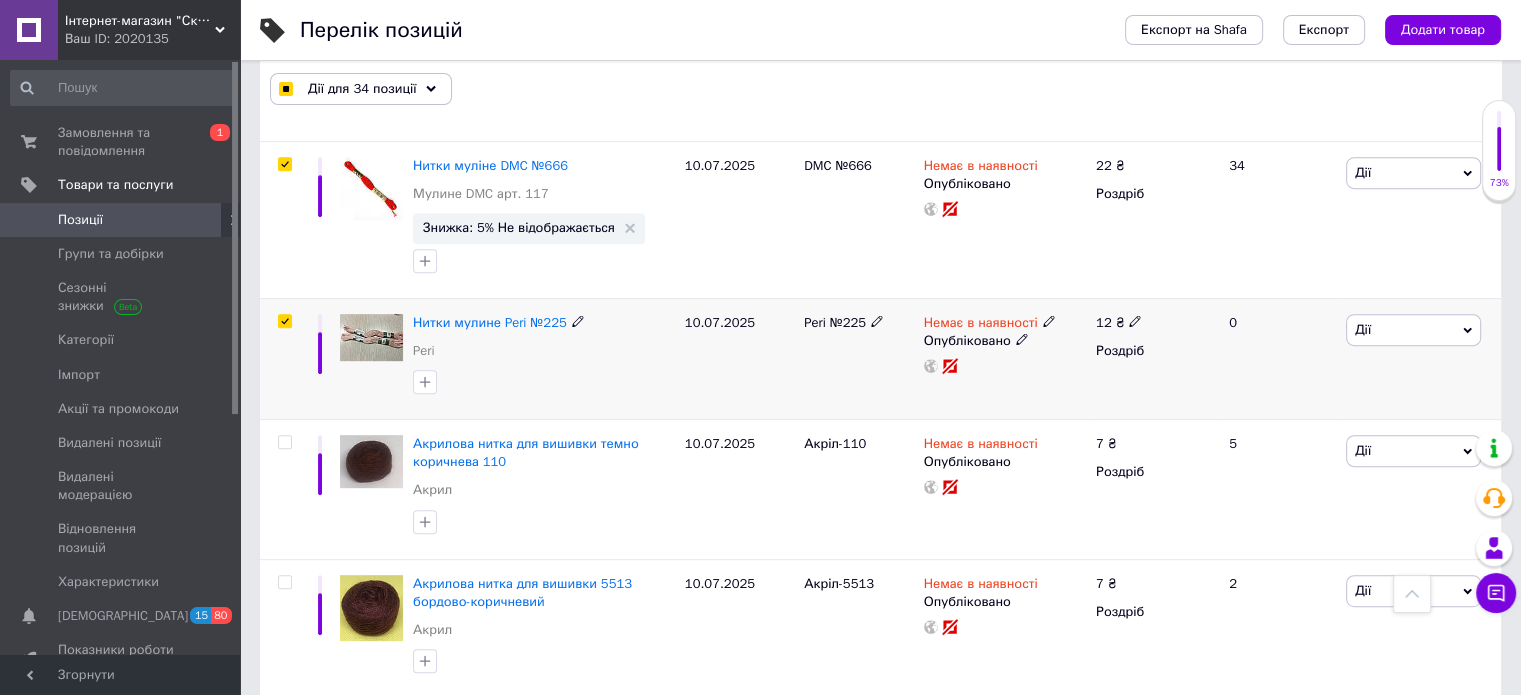 click at bounding box center [284, 321] 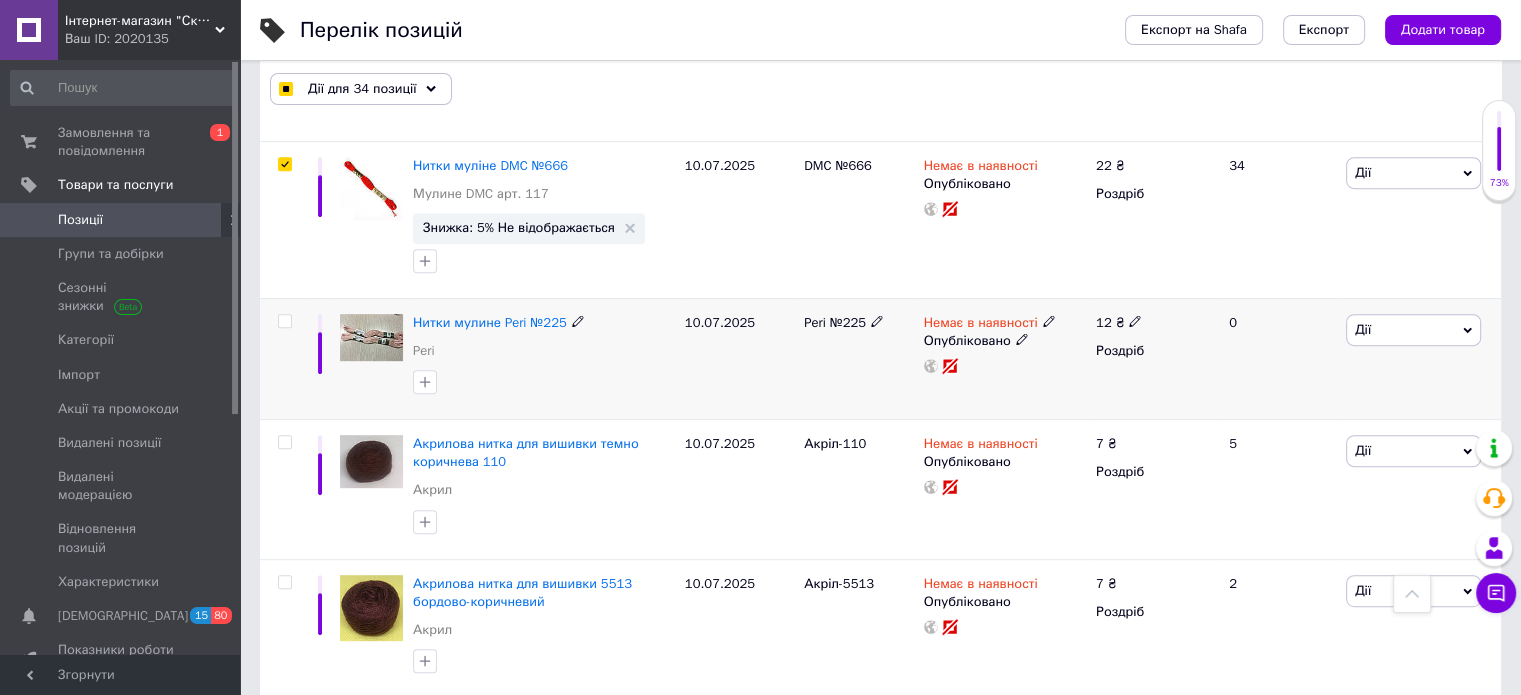 checkbox on "false" 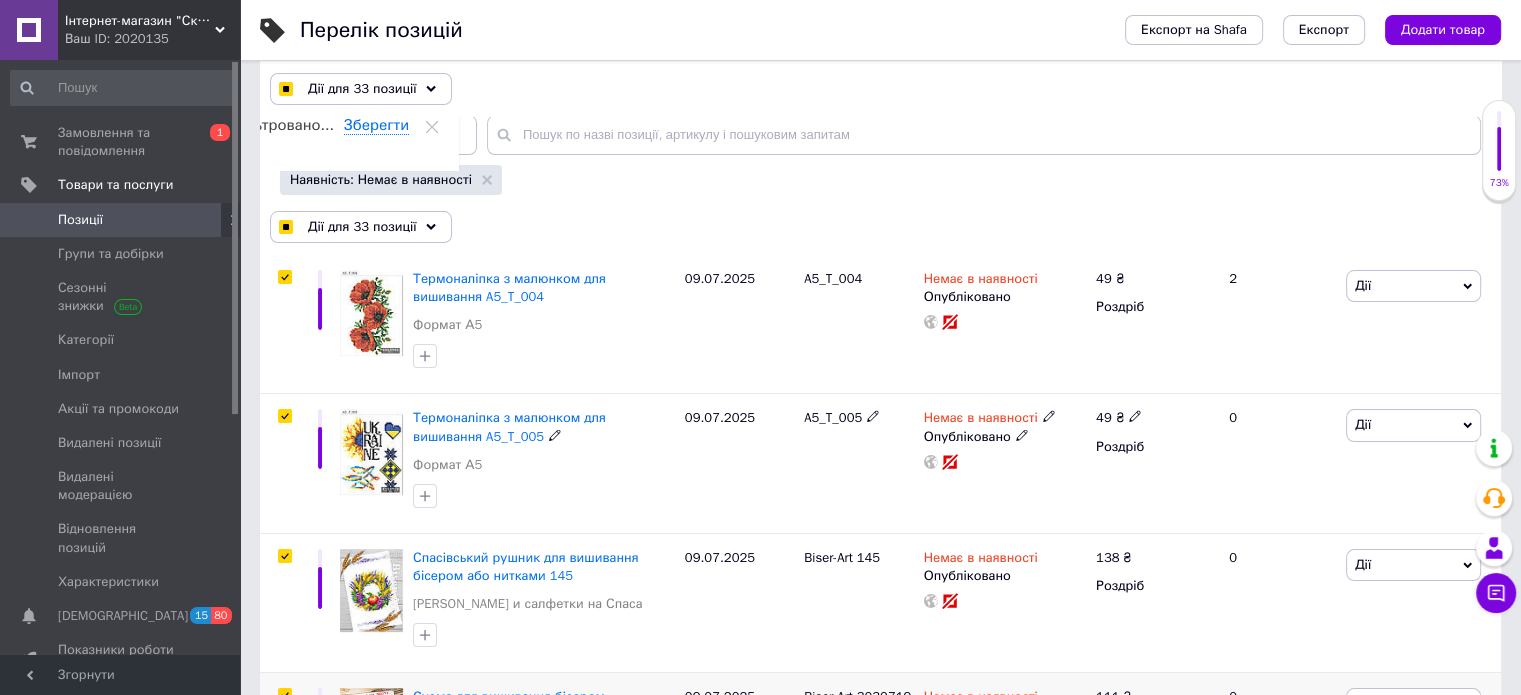 scroll, scrollTop: 154, scrollLeft: 0, axis: vertical 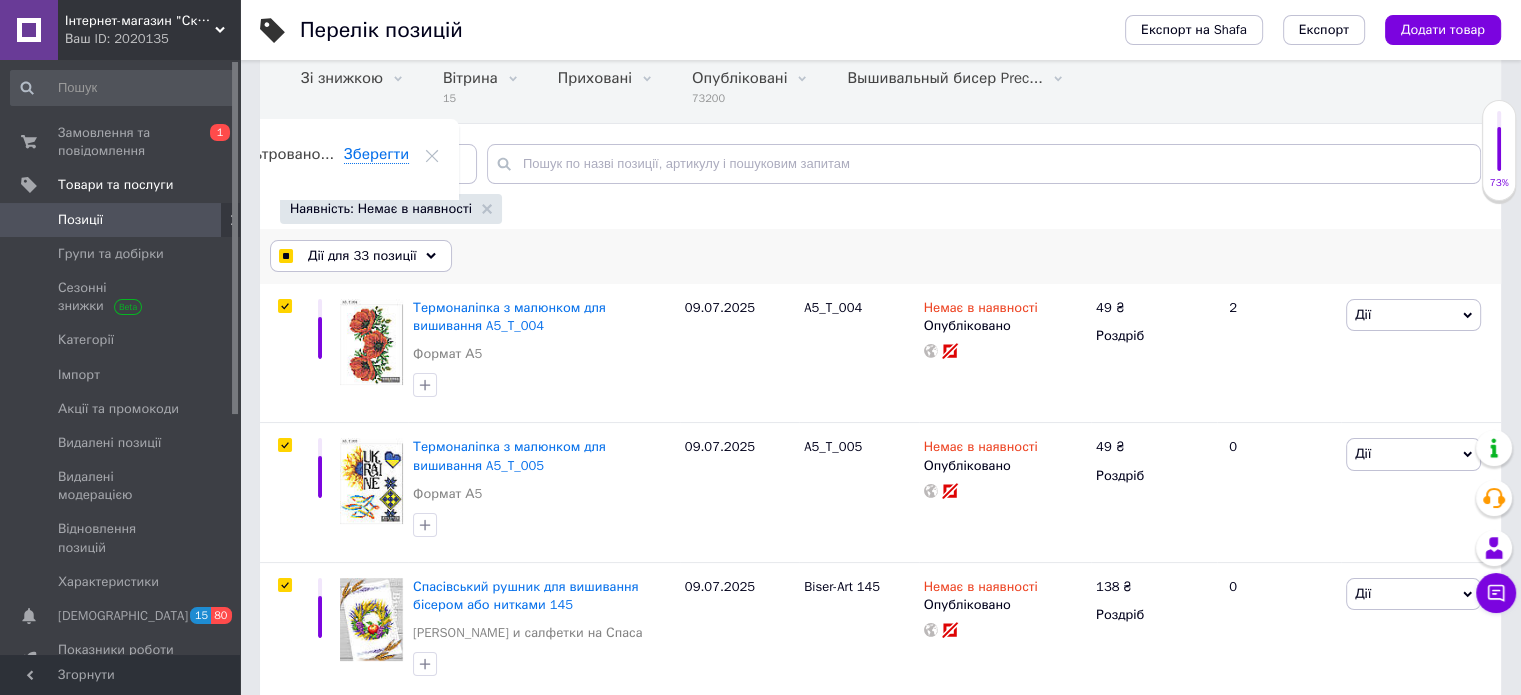 click on "Дії для 33 позиції" at bounding box center (362, 256) 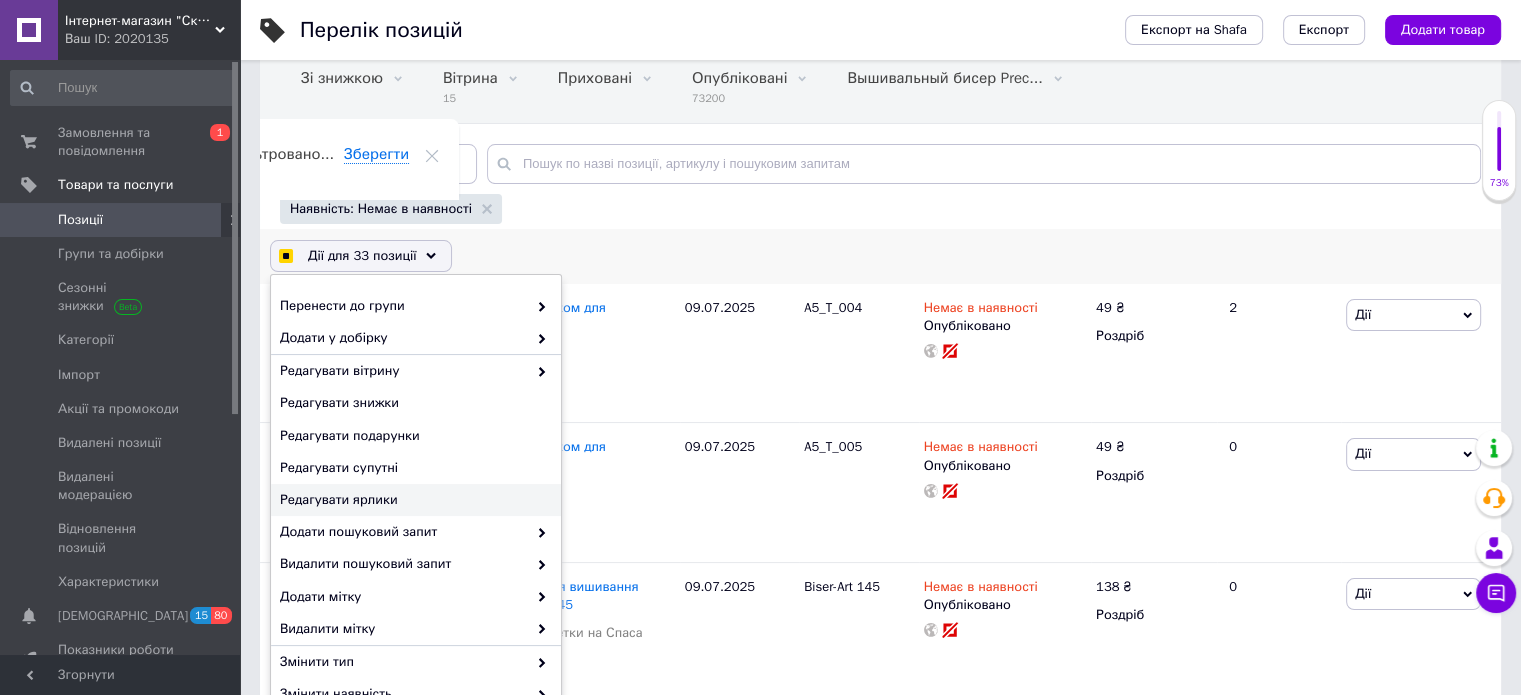 scroll, scrollTop: 157, scrollLeft: 0, axis: vertical 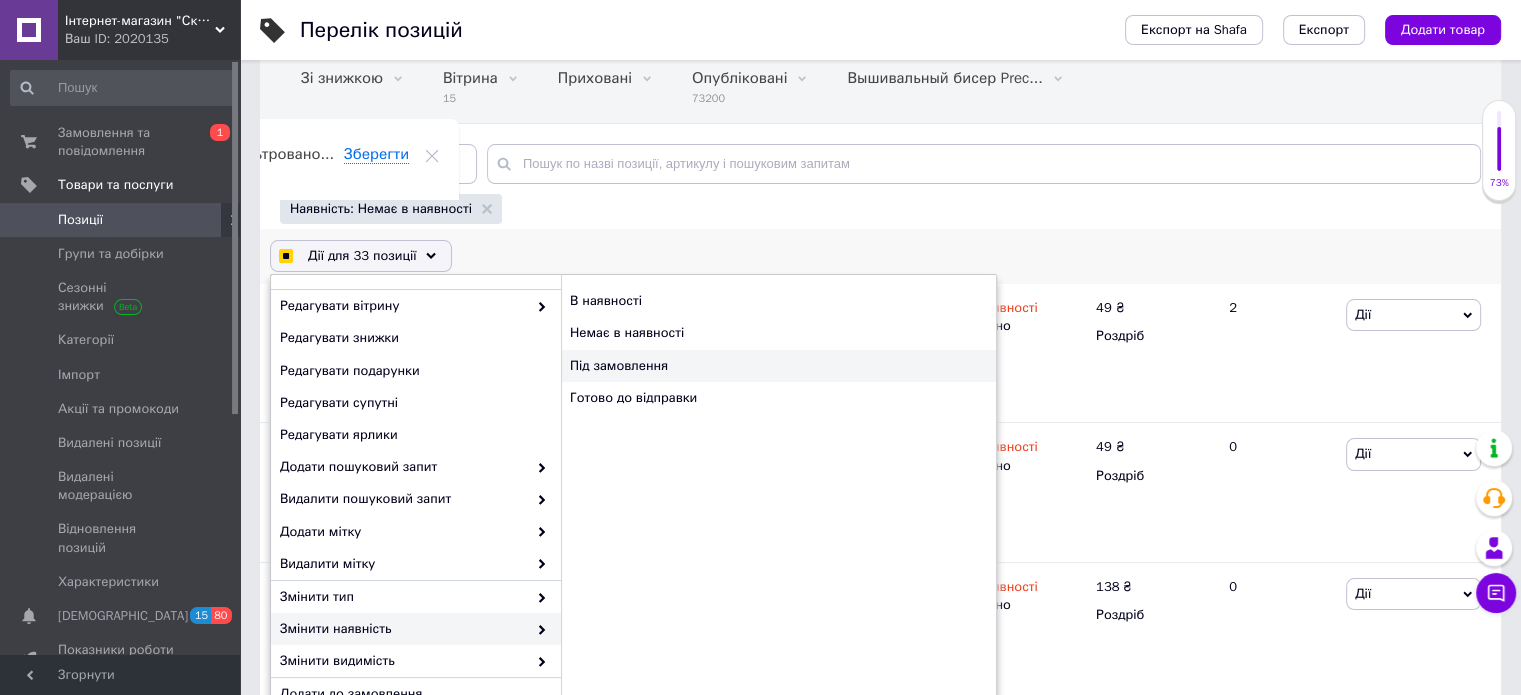 checkbox on "true" 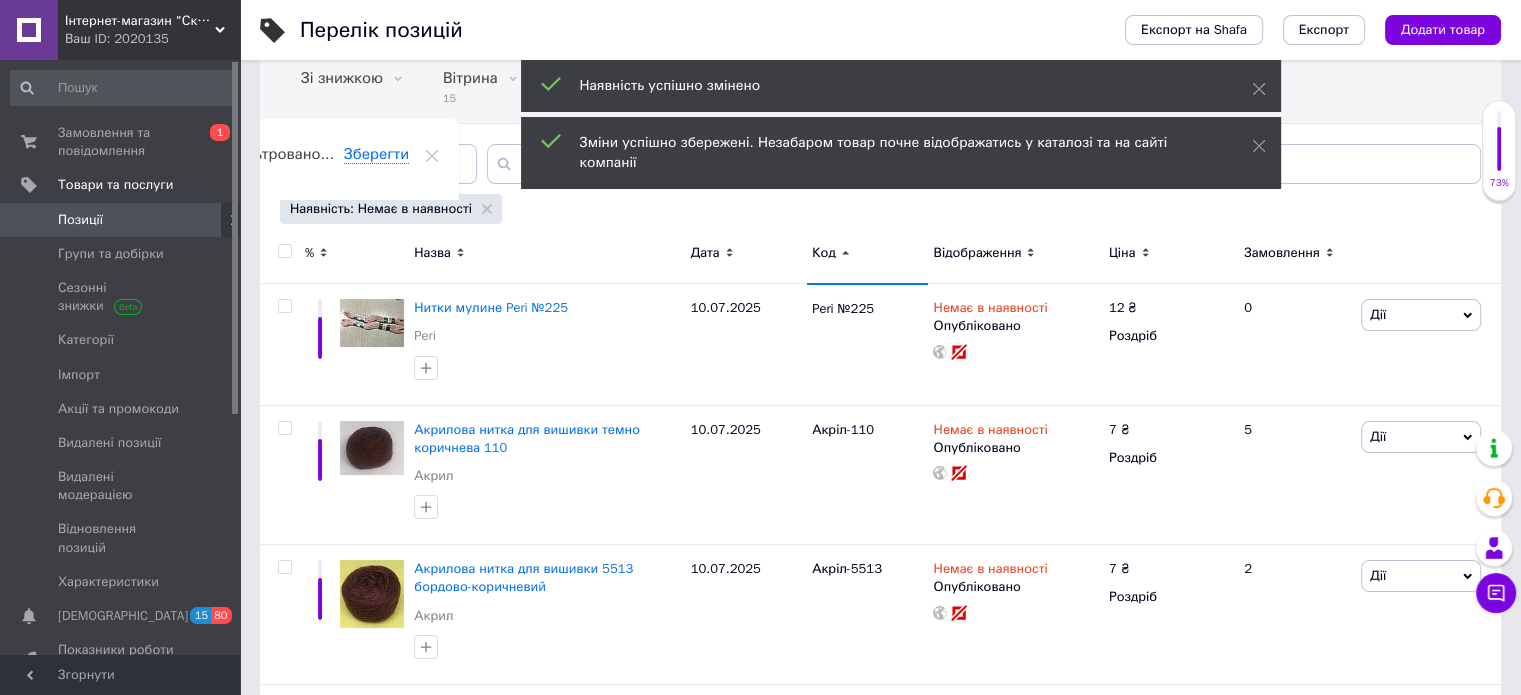 click at bounding box center [284, 251] 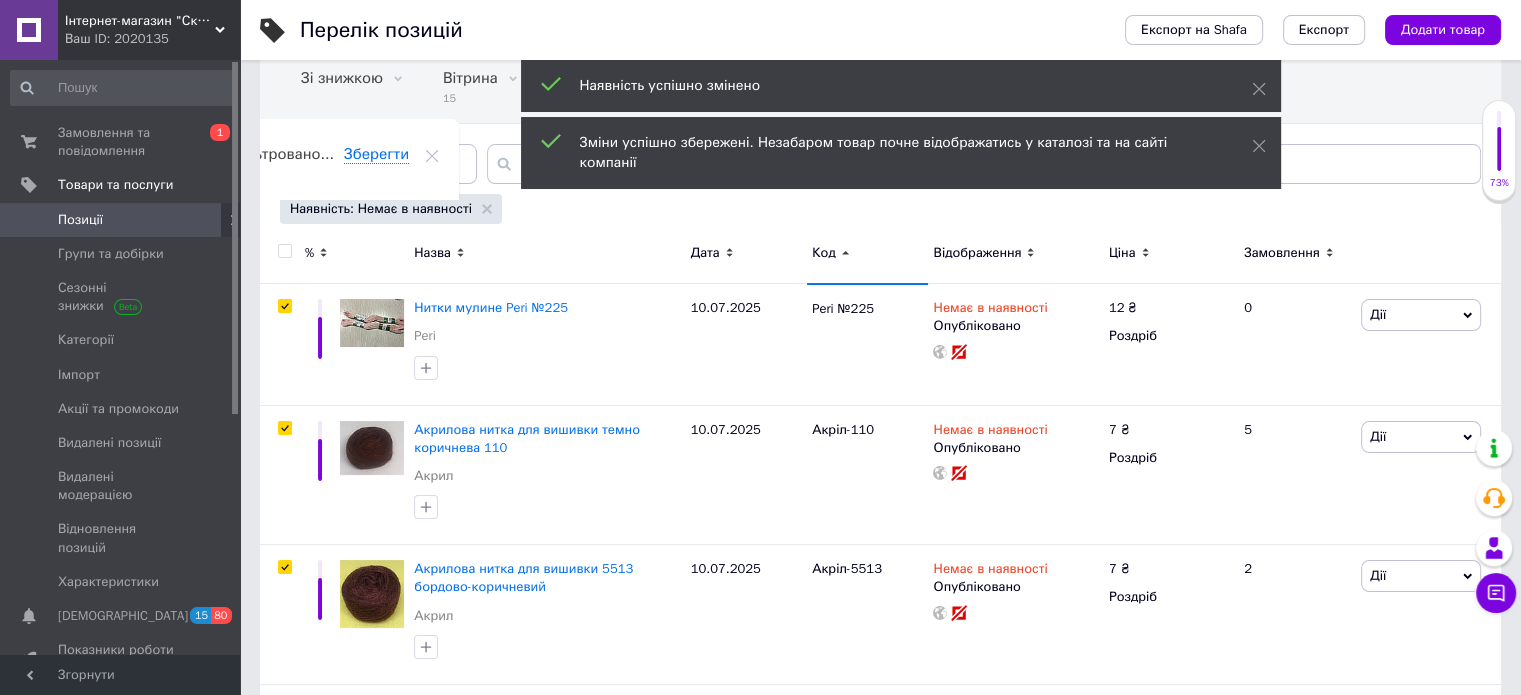 checkbox on "true" 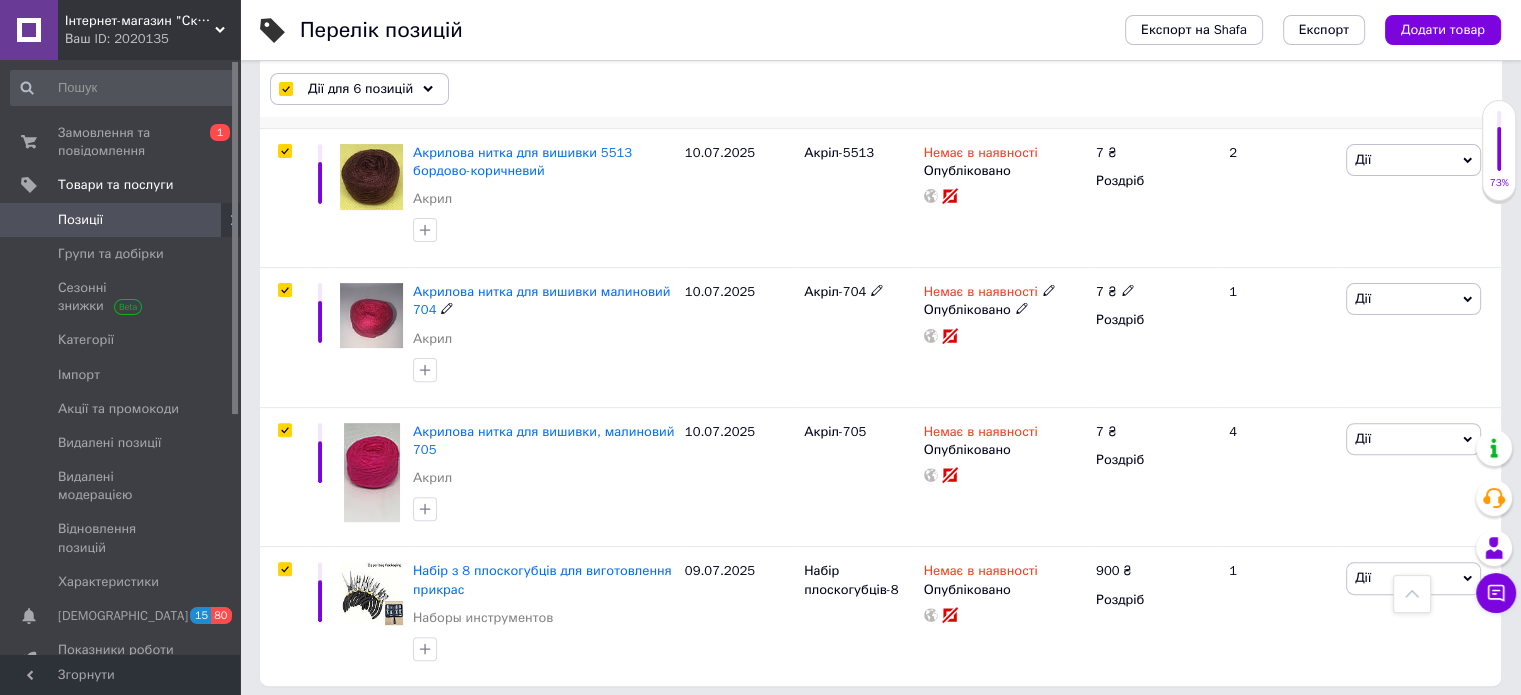 scroll, scrollTop: 579, scrollLeft: 0, axis: vertical 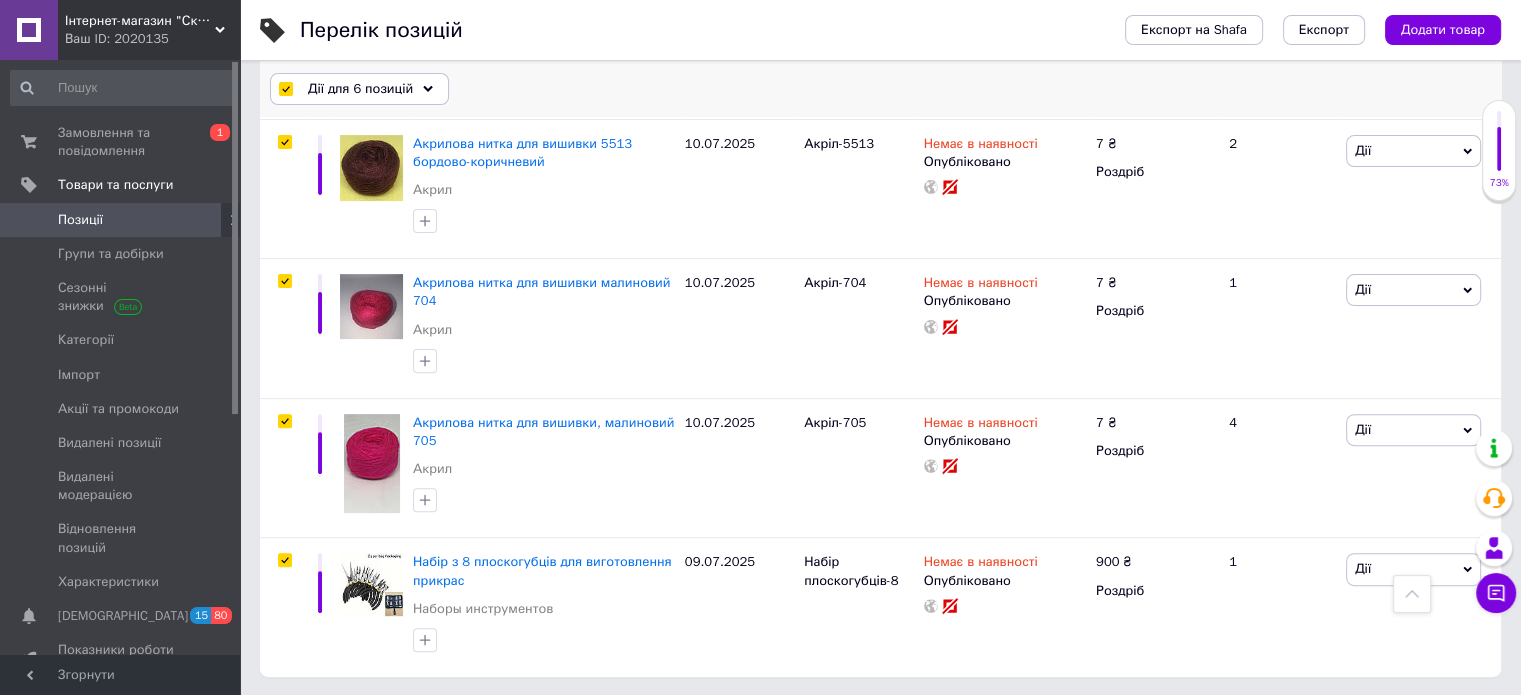 click on "Дії для 6 позицій" at bounding box center [360, 89] 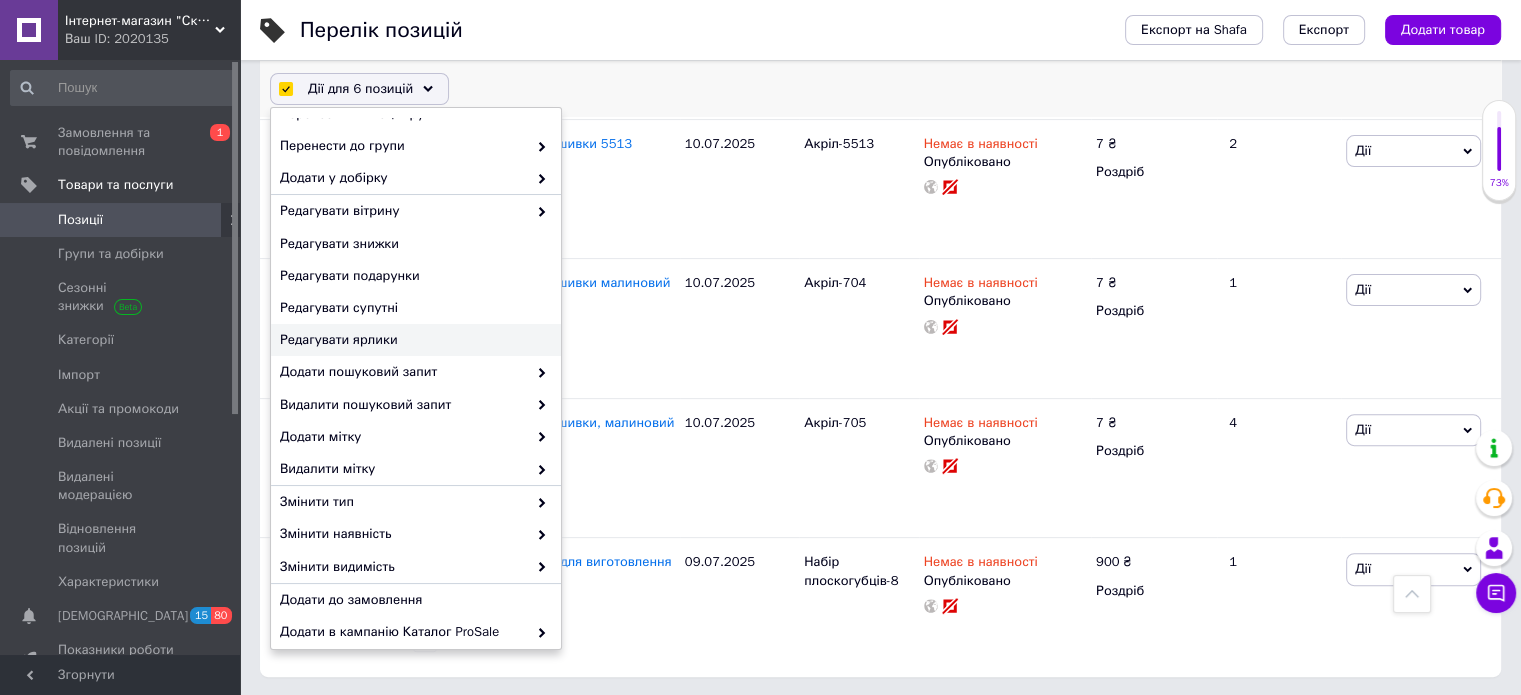 scroll, scrollTop: 157, scrollLeft: 0, axis: vertical 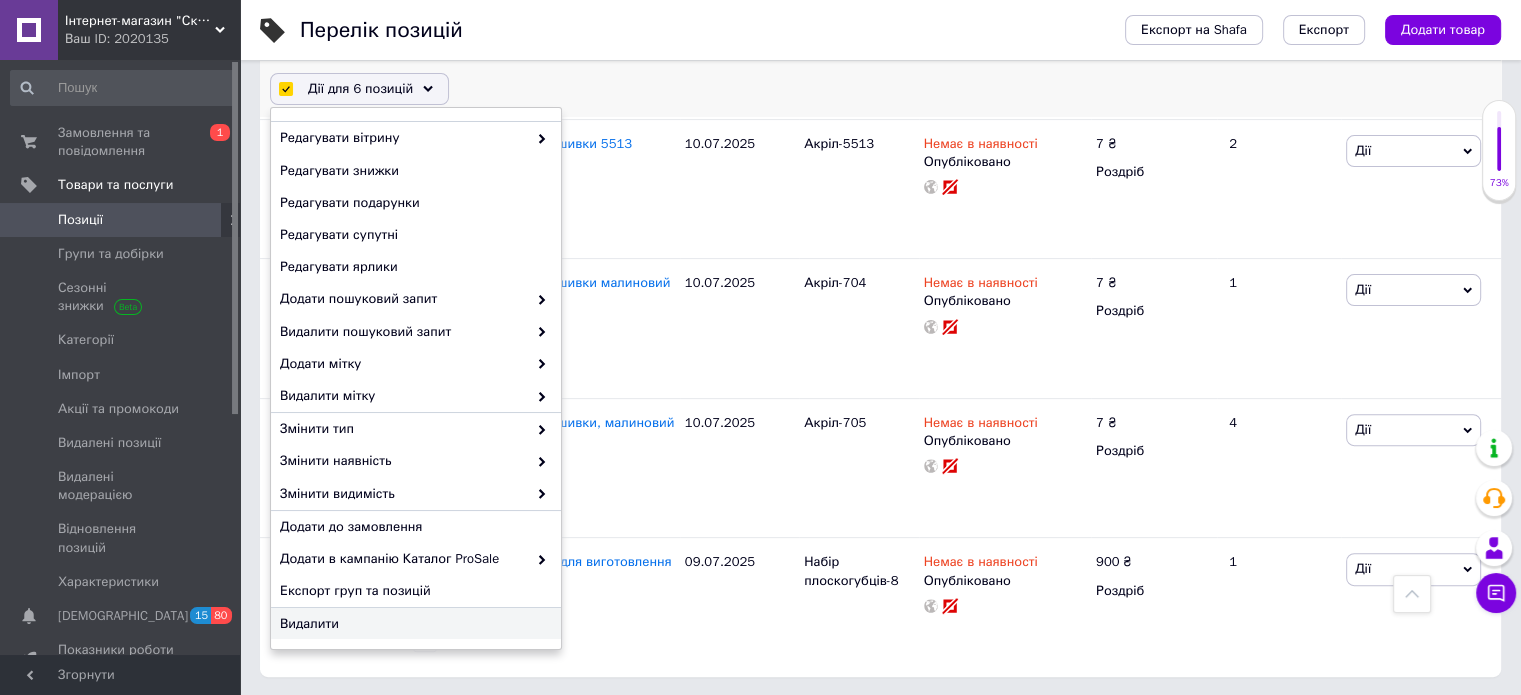 click on "Видалити" at bounding box center (413, 624) 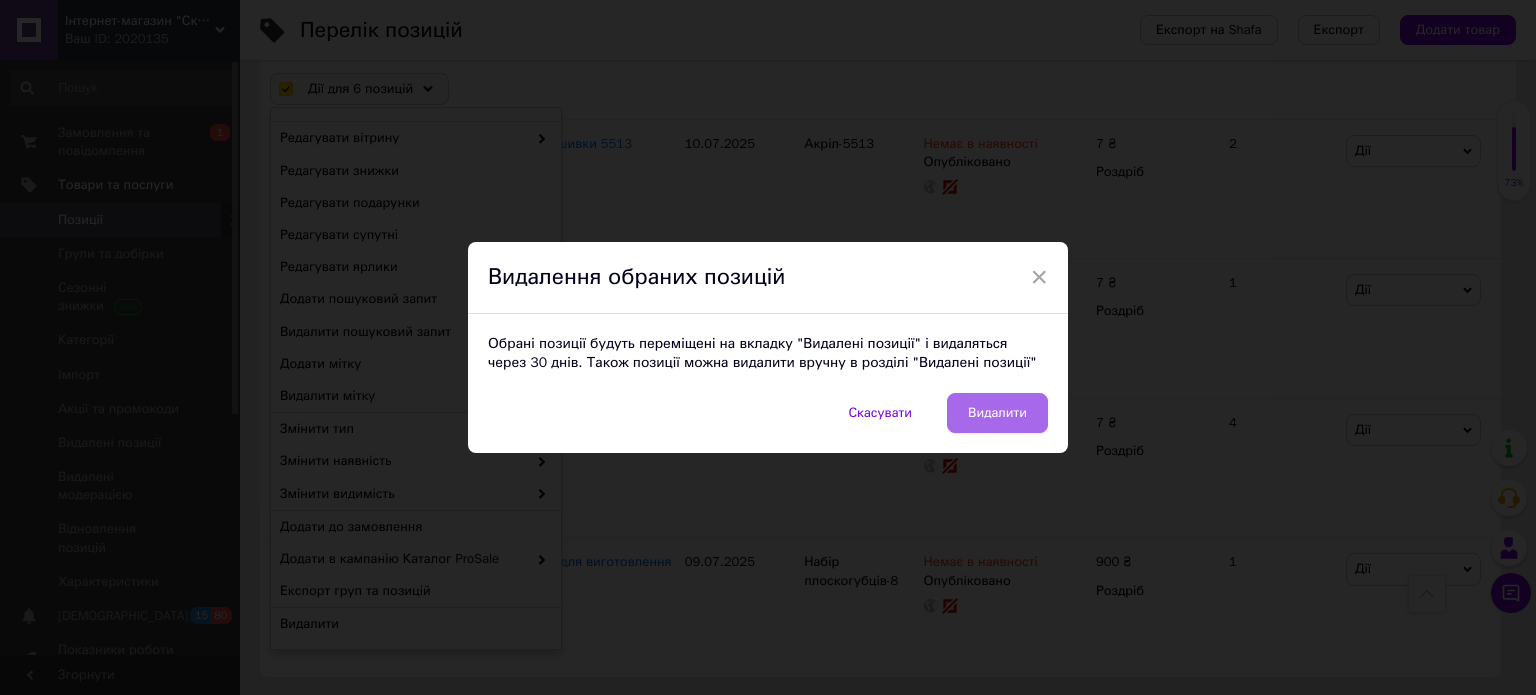 click on "Видалити" at bounding box center [997, 413] 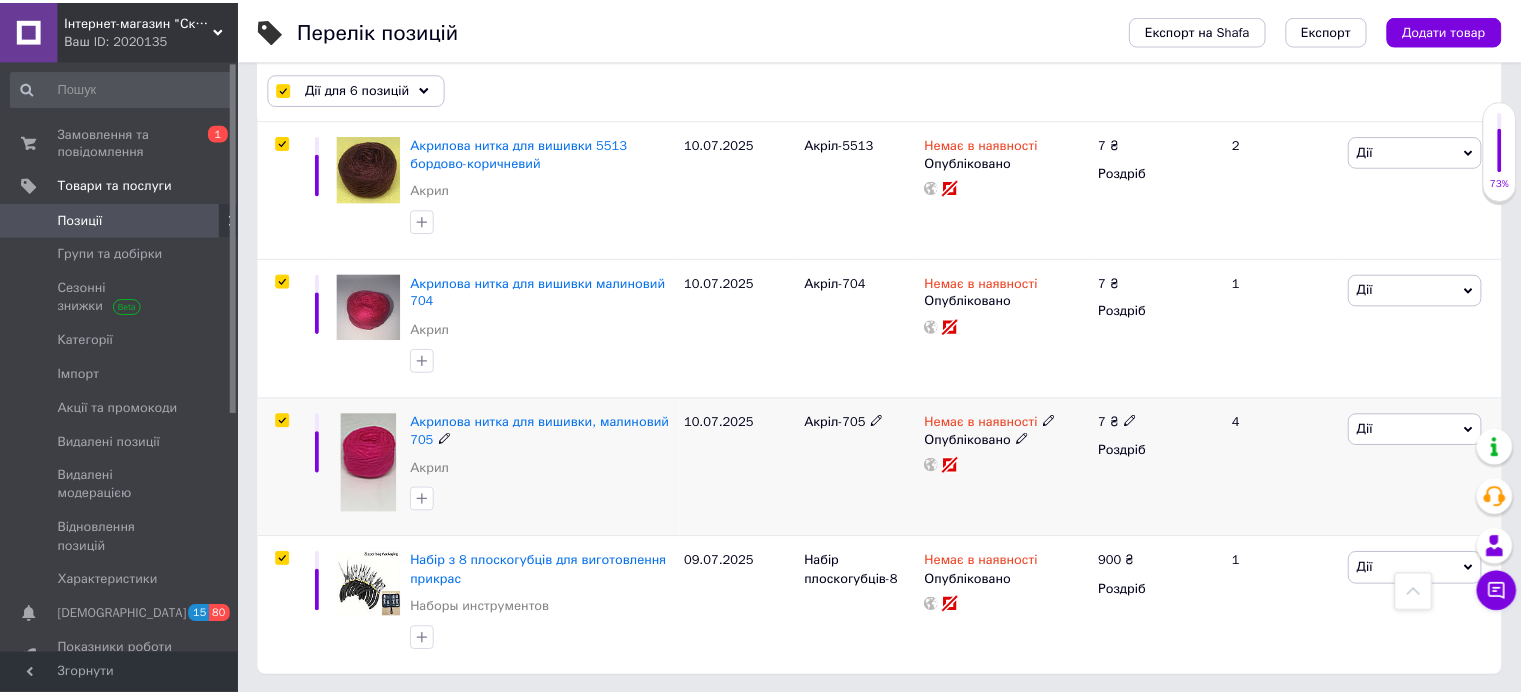 scroll, scrollTop: 0, scrollLeft: 72, axis: horizontal 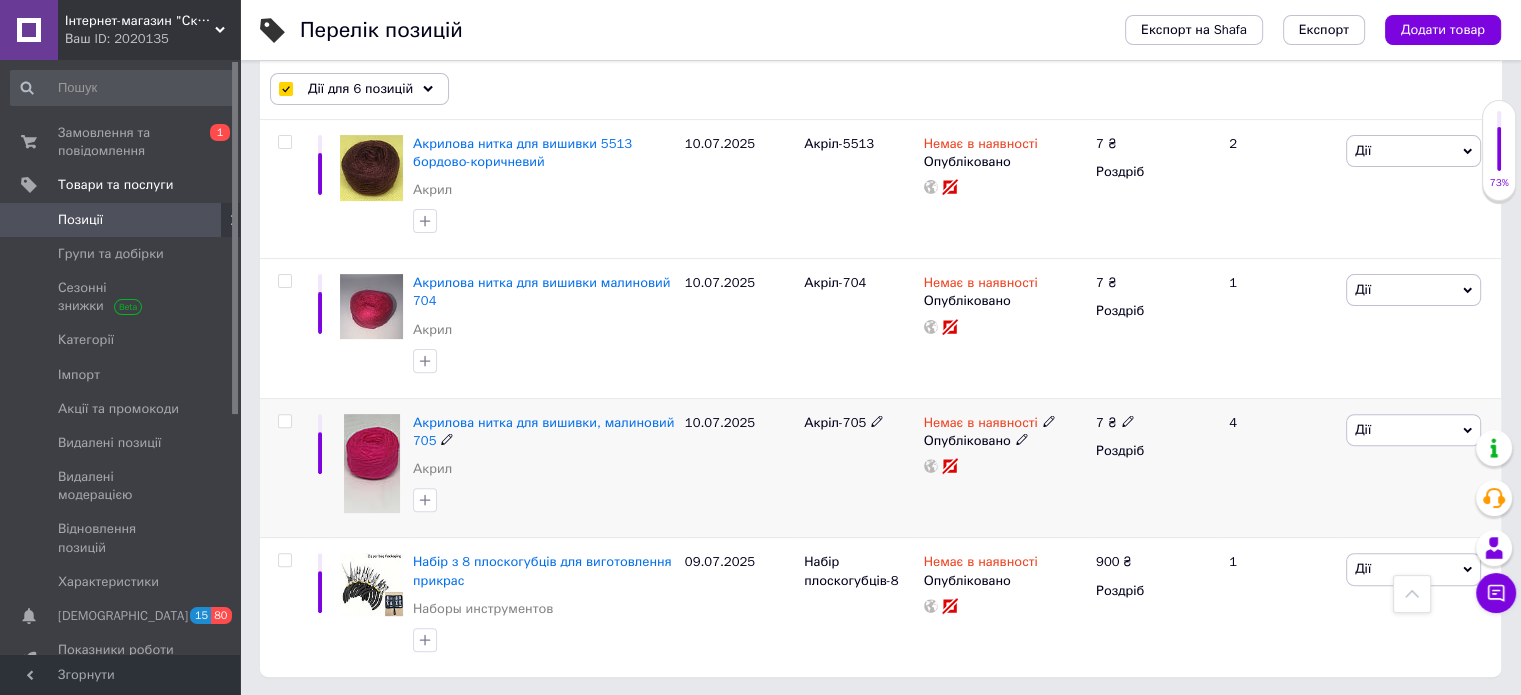 checkbox on "false" 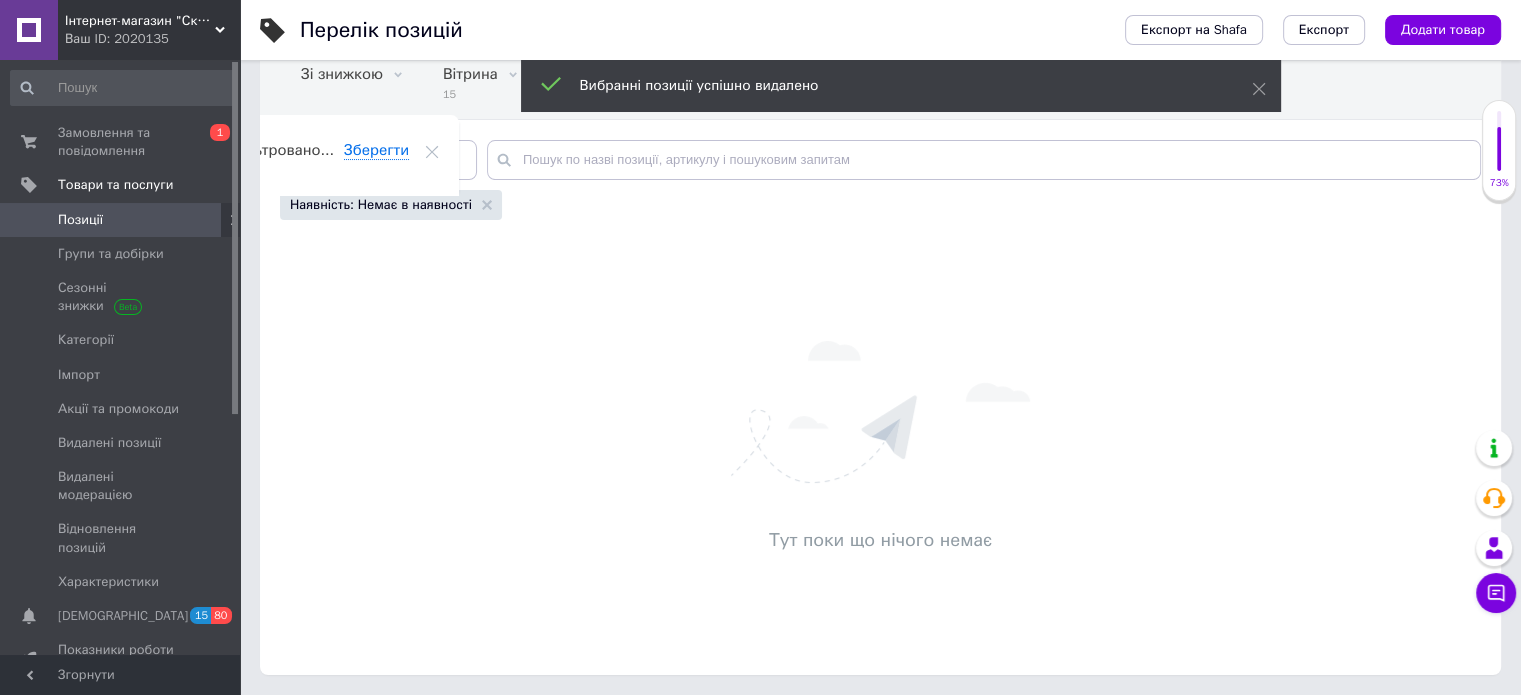 scroll, scrollTop: 156, scrollLeft: 0, axis: vertical 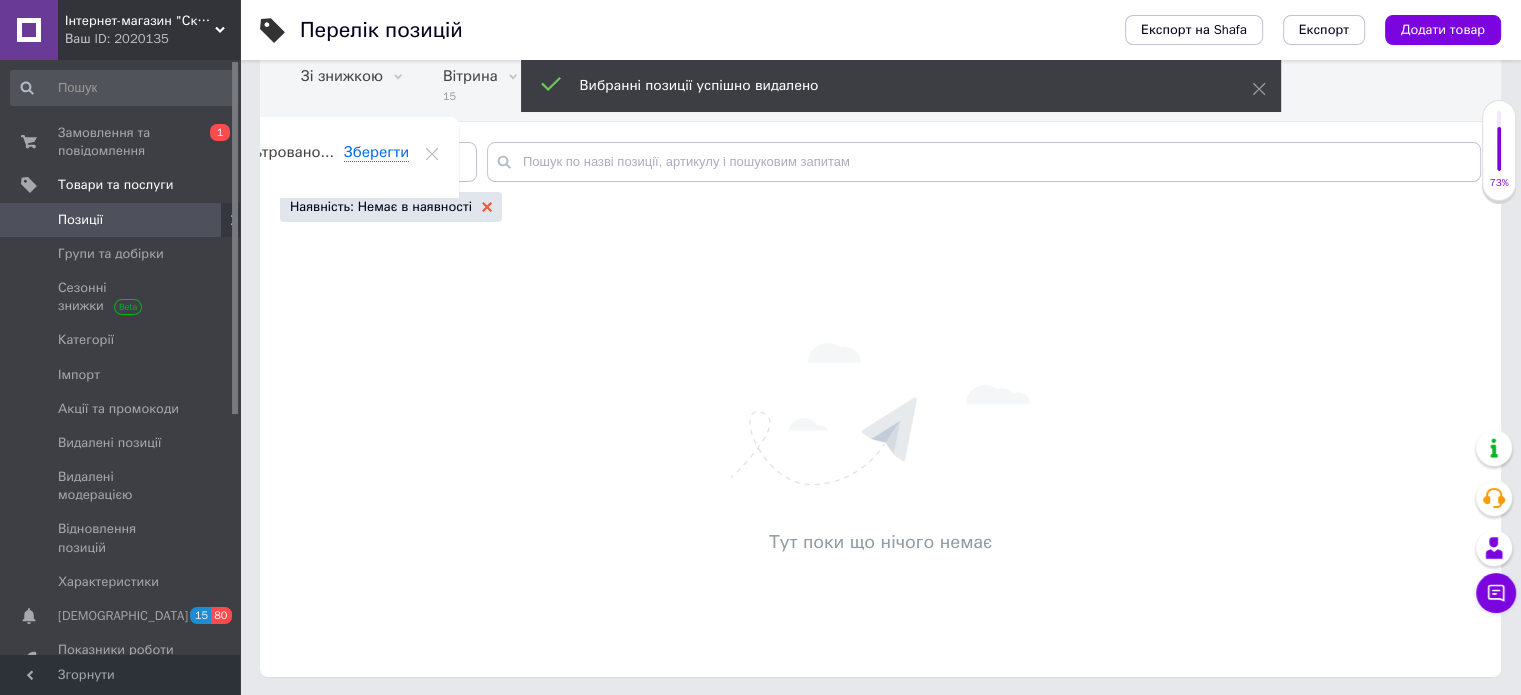 click 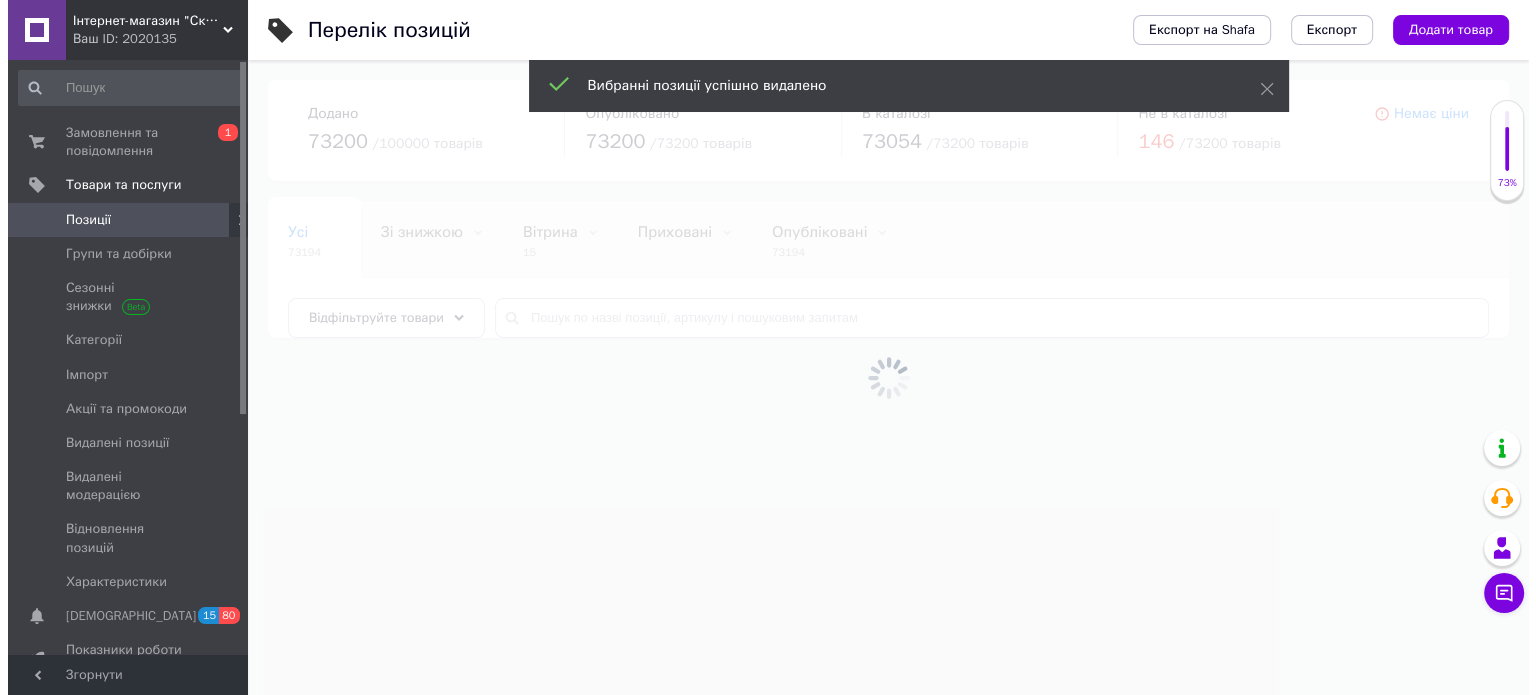 scroll, scrollTop: 0, scrollLeft: 0, axis: both 